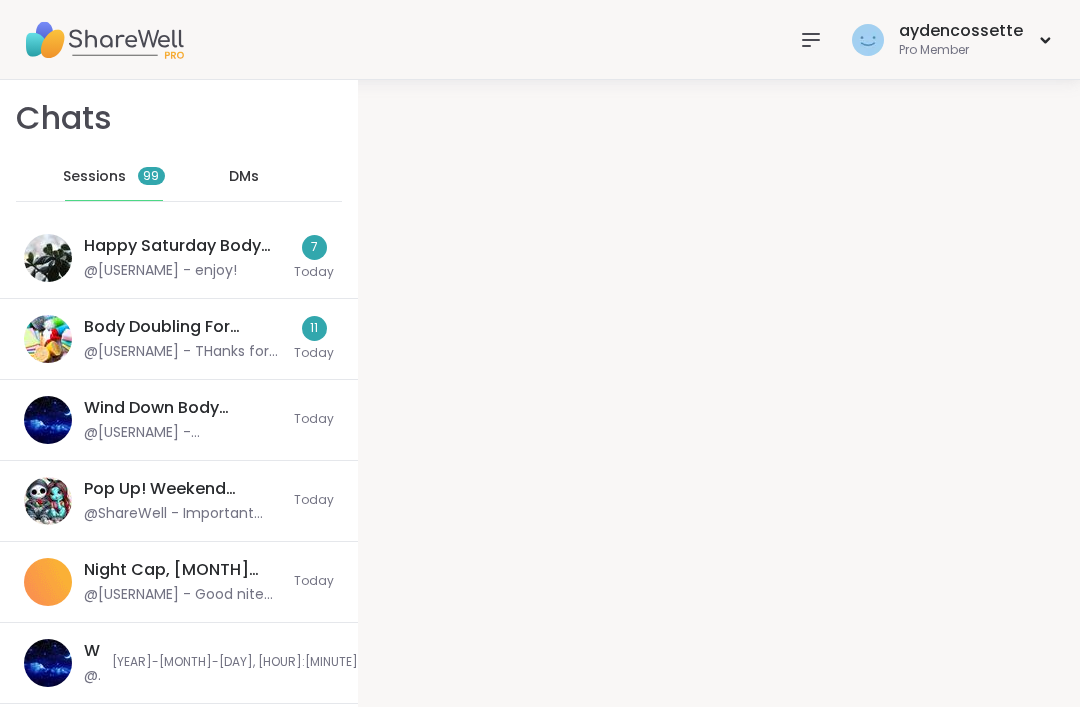 scroll, scrollTop: 0, scrollLeft: 0, axis: both 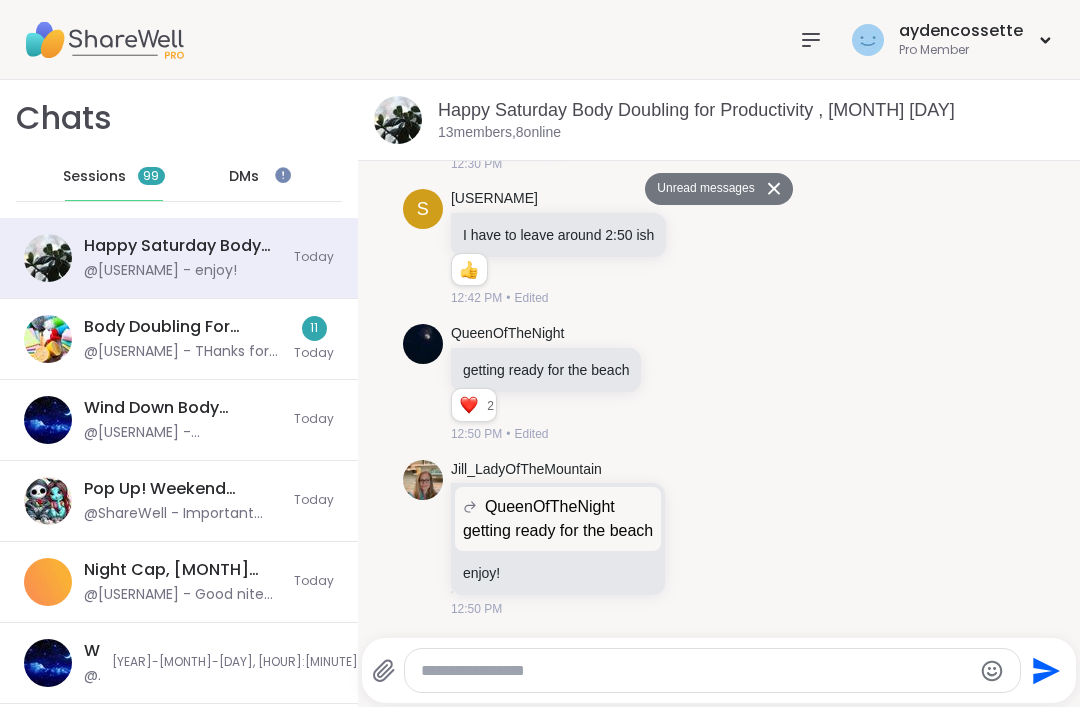 click 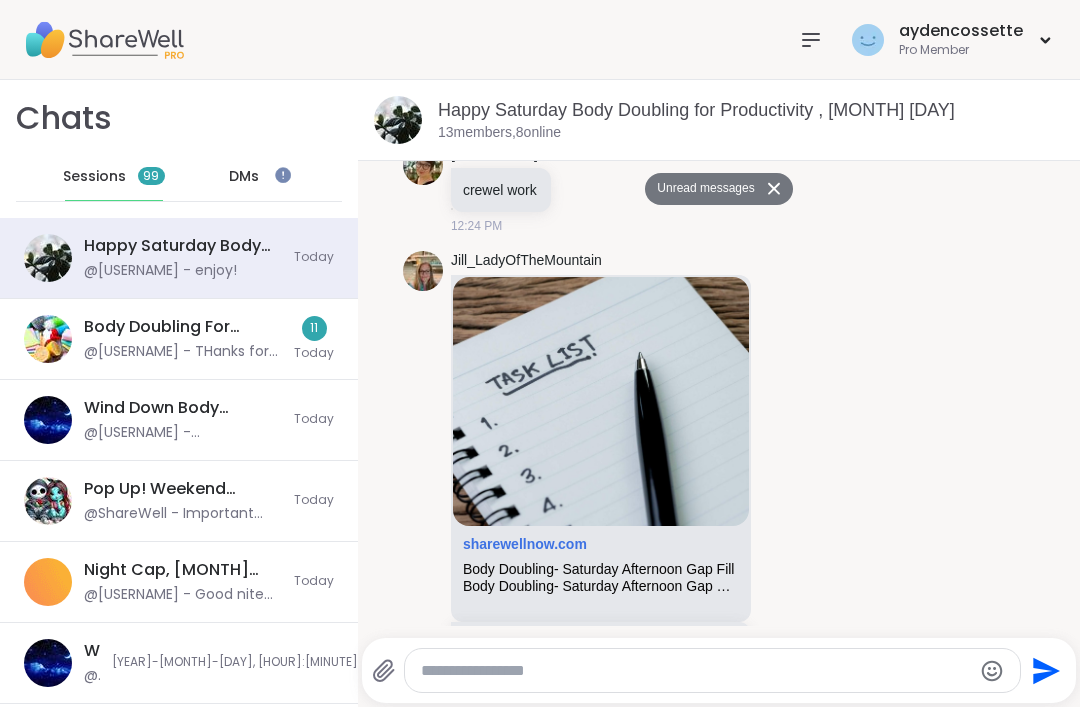scroll, scrollTop: 788, scrollLeft: 0, axis: vertical 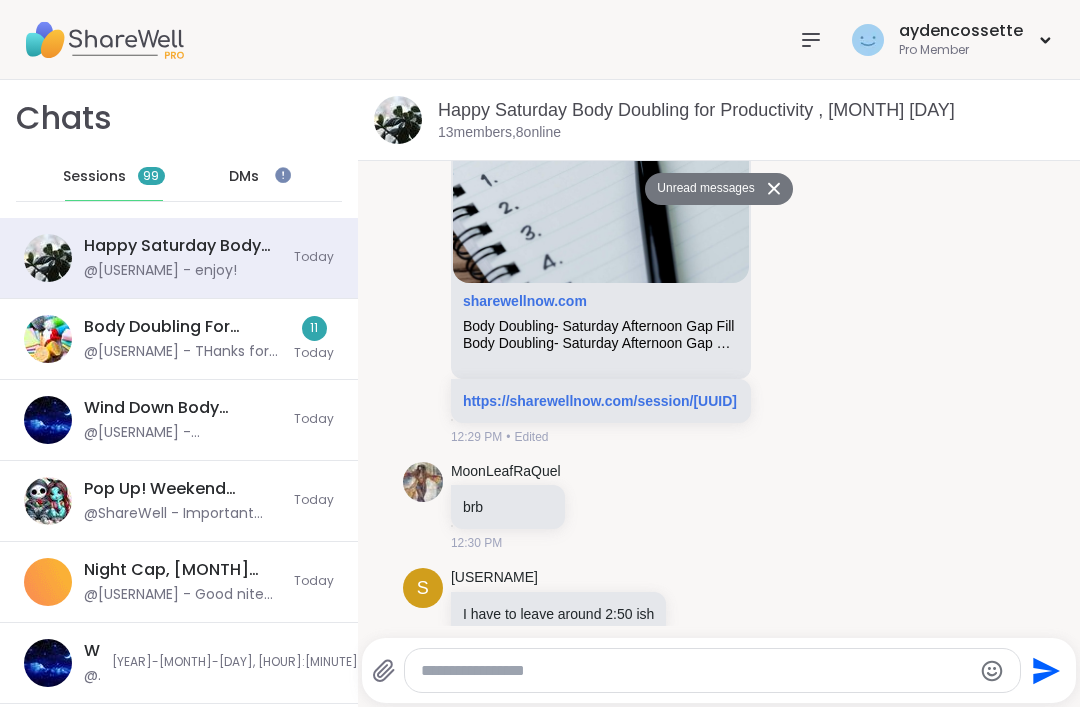 click on "sharewellnow.com/session/[UUID]" at bounding box center [600, 401] 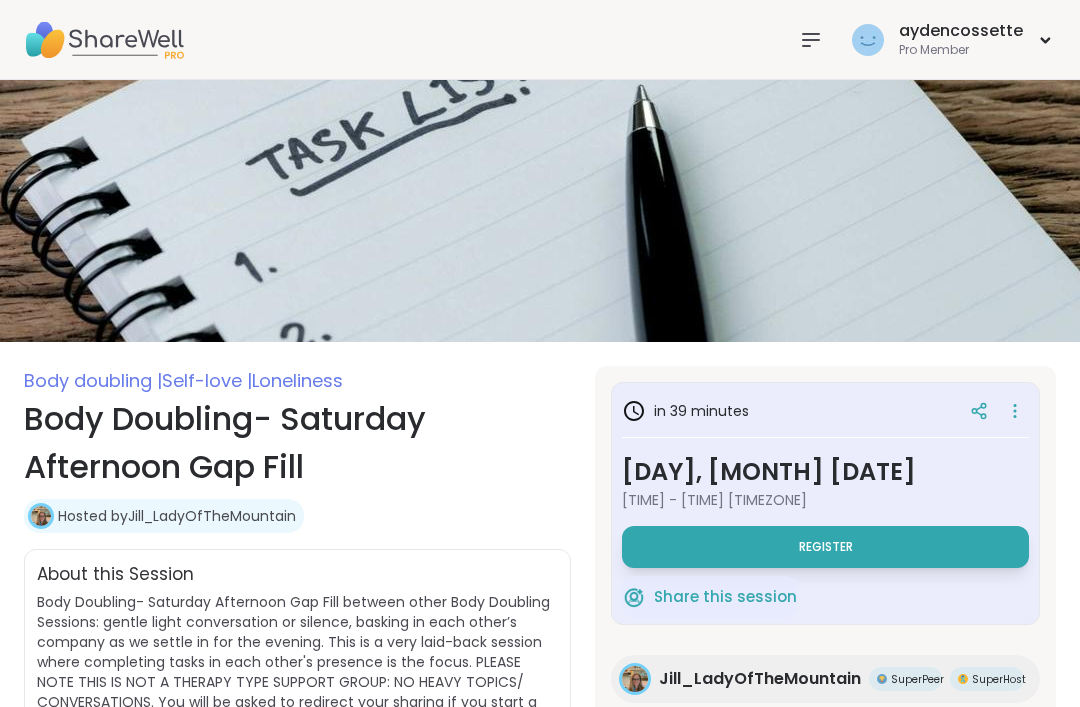 scroll, scrollTop: 0, scrollLeft: 0, axis: both 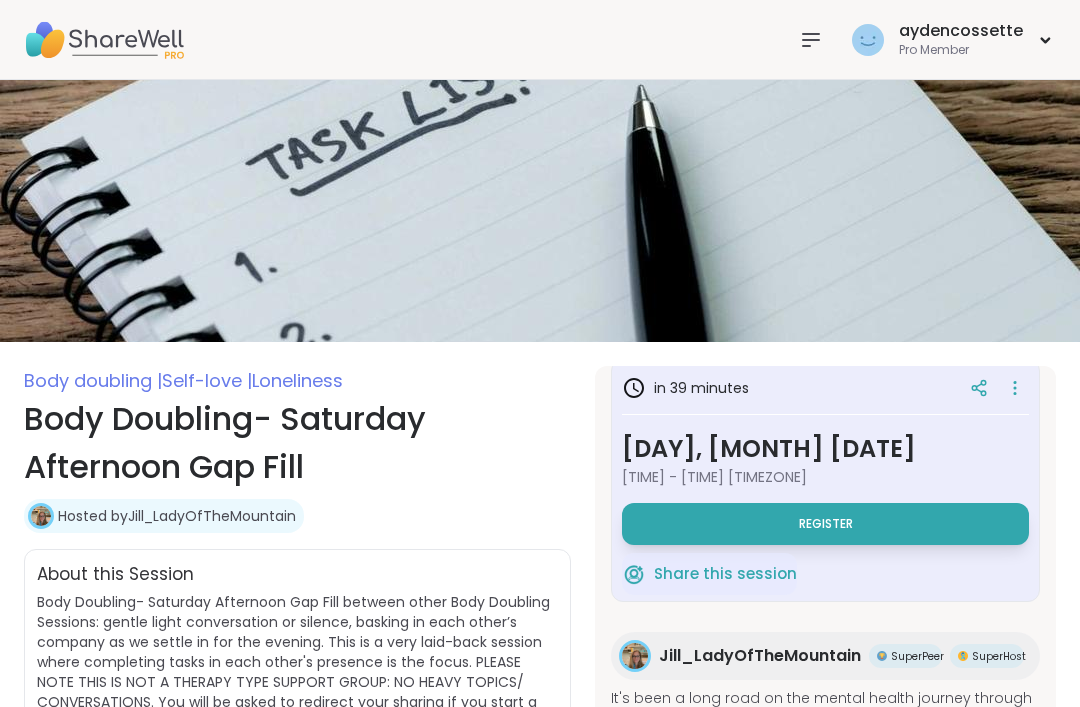 click on "Register" at bounding box center (825, 524) 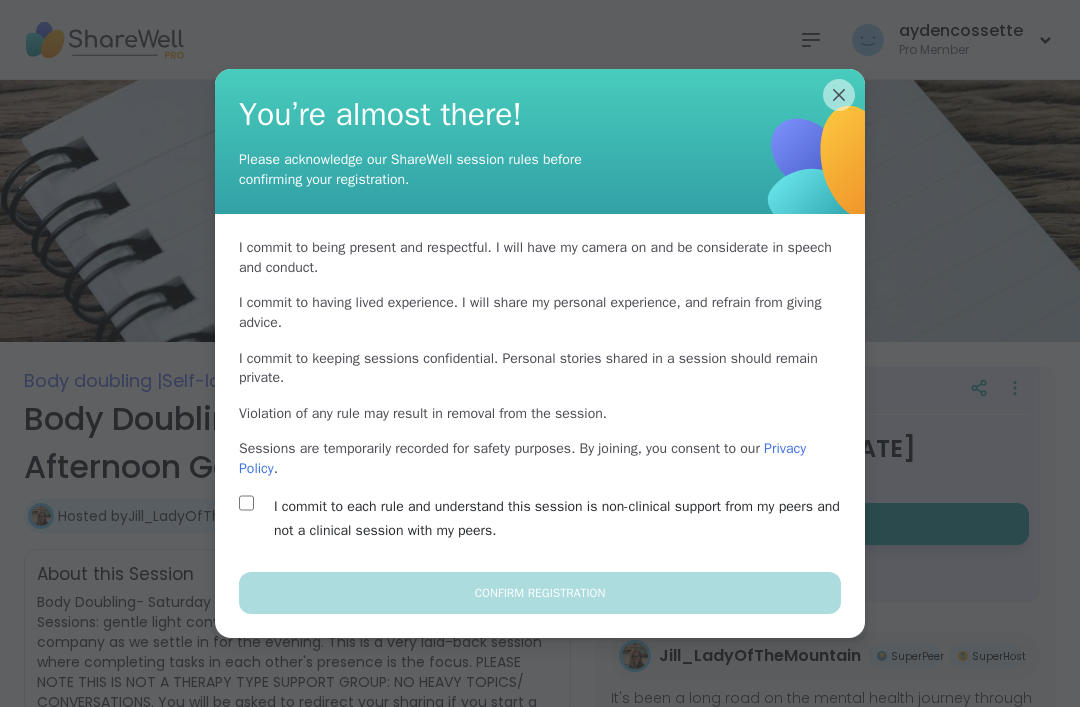 click on "I commit to each rule and understand this session is non-clinical support from my peers and not a clinical session with my peers." at bounding box center [563, 519] 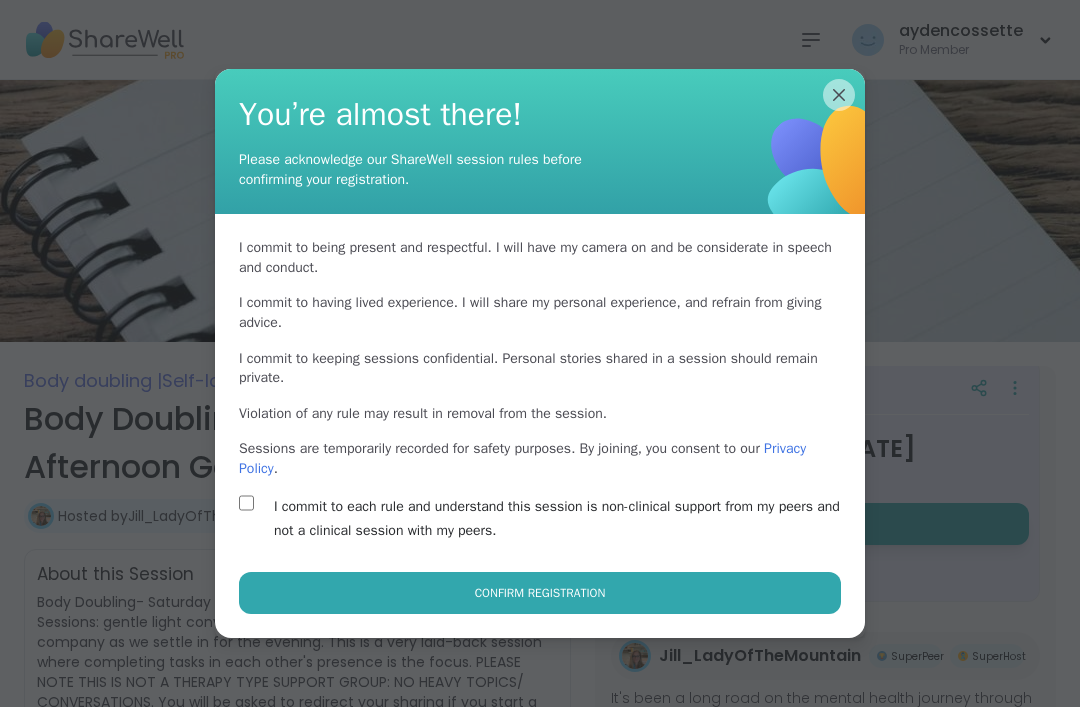 click on "Confirm Registration" at bounding box center (540, 593) 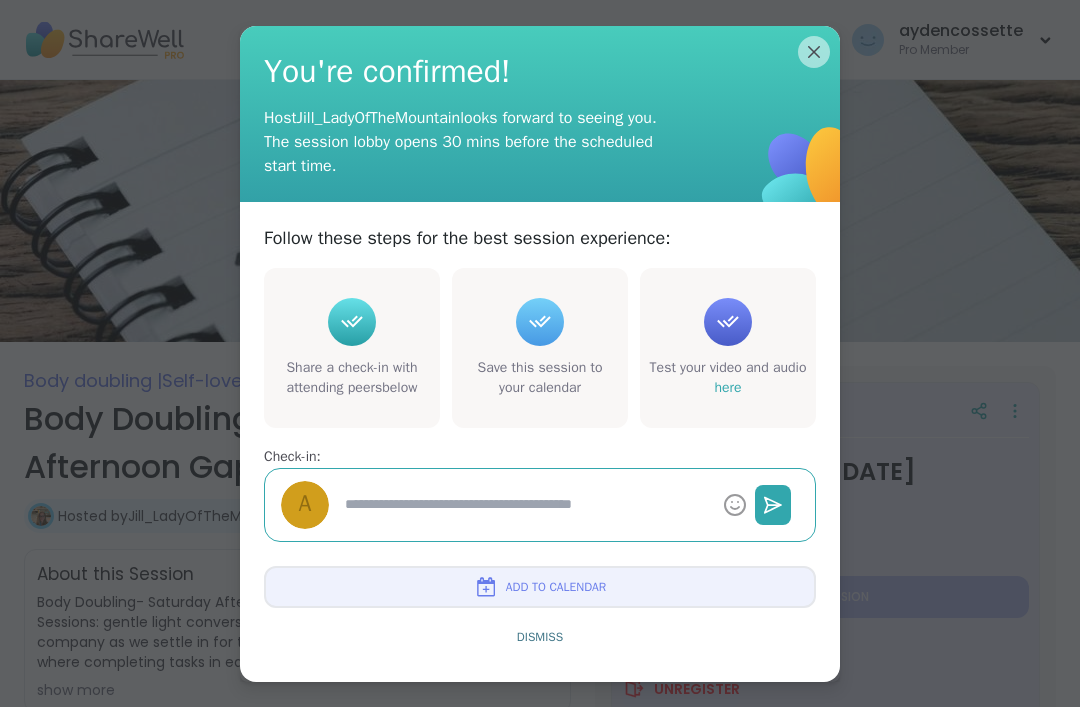 click on "Dismiss" at bounding box center [540, 637] 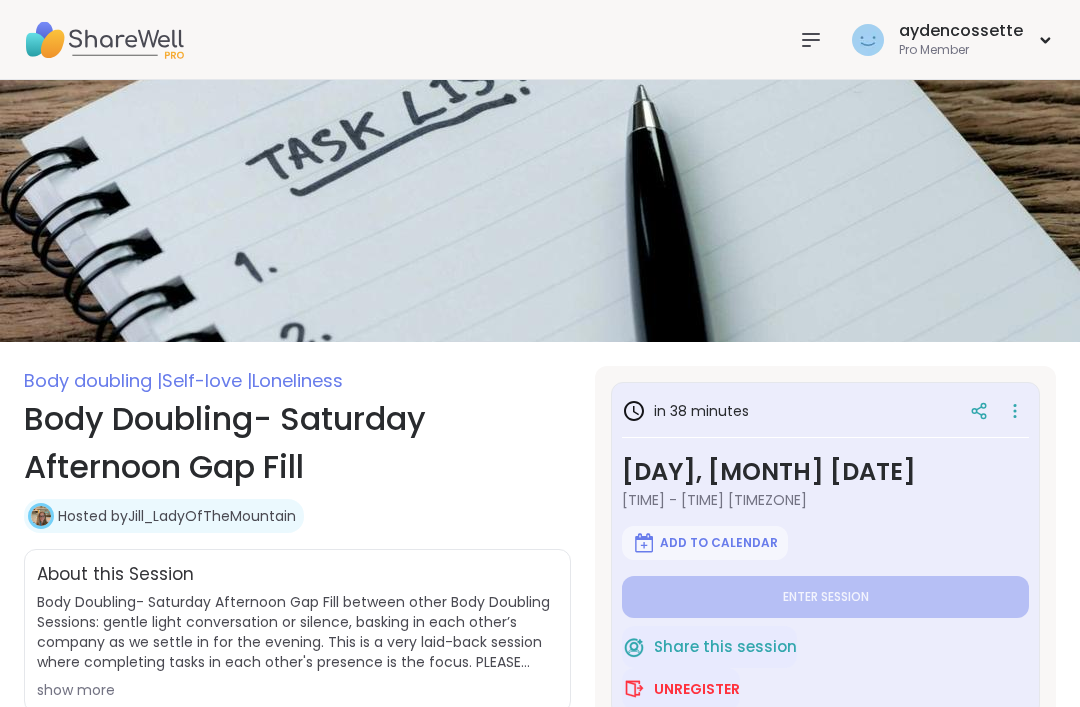 click on "aydencossette Pro Member" at bounding box center (923, 39) 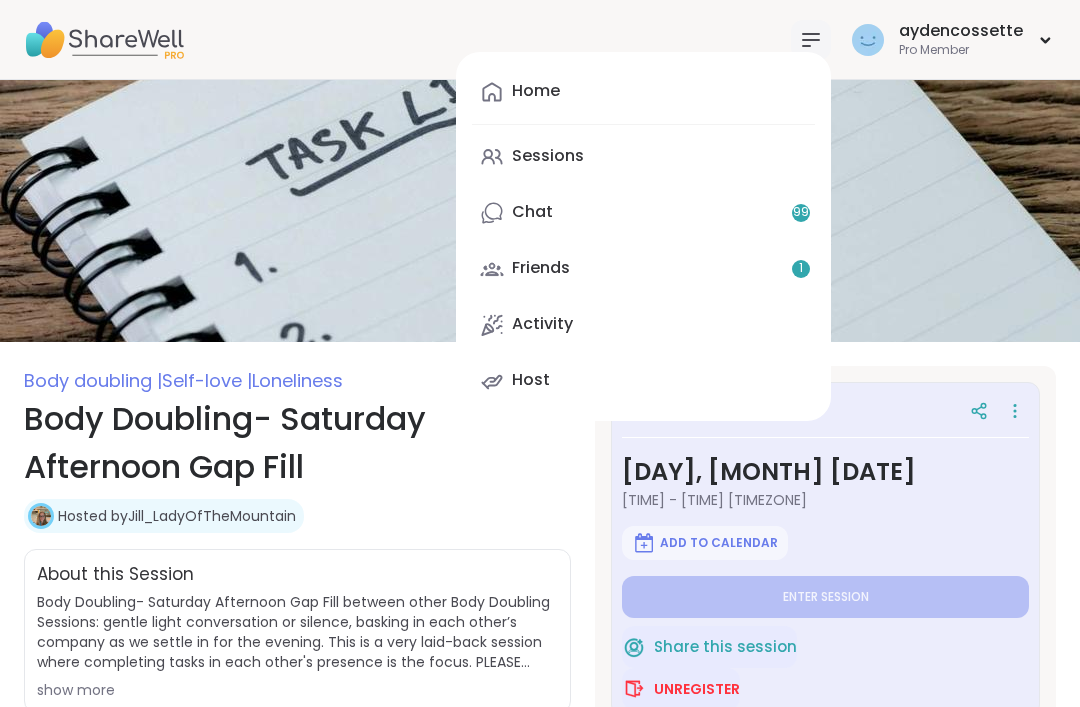click on "Sessions" at bounding box center (643, 157) 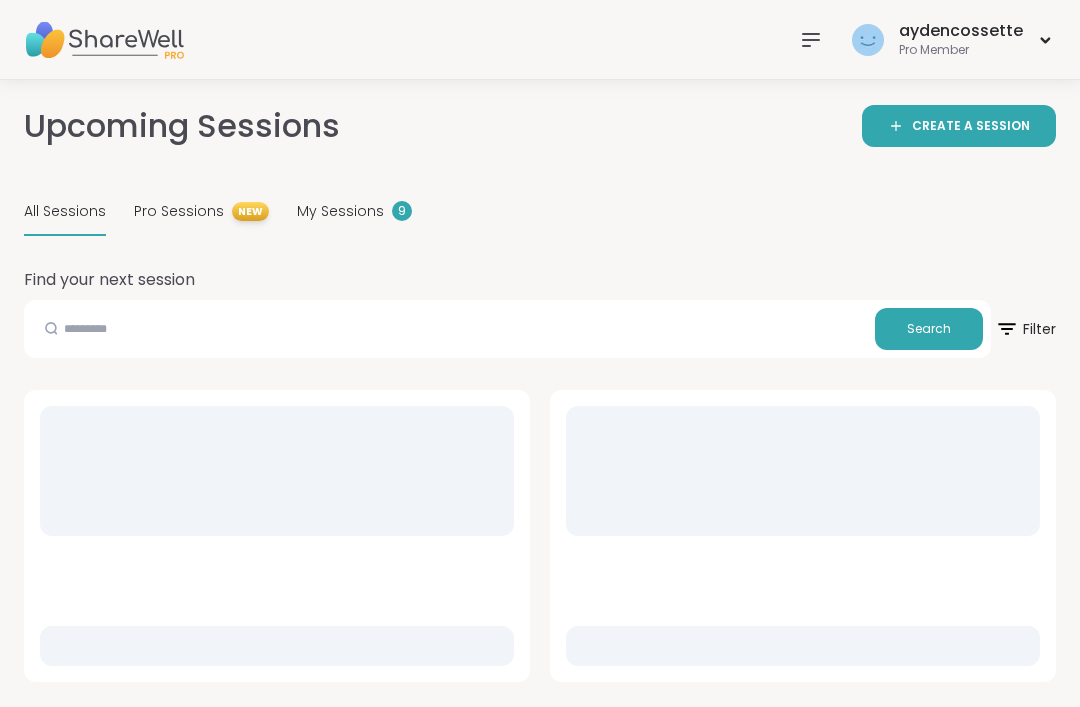 click on "My Sessions 9" at bounding box center (354, 212) 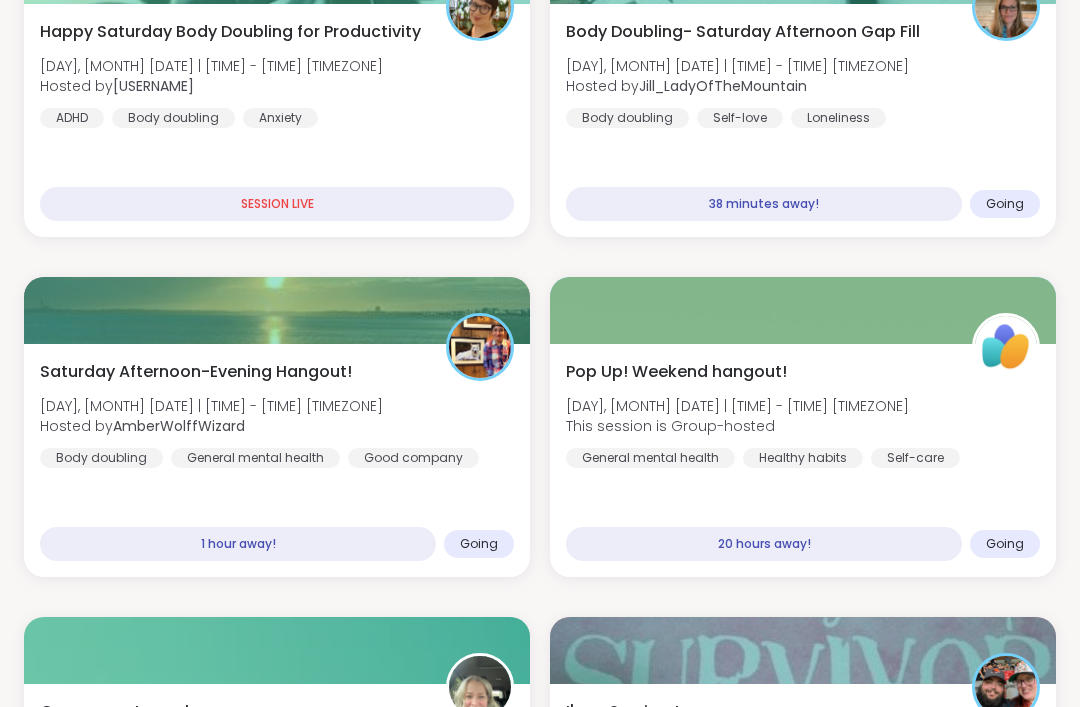 scroll, scrollTop: 382, scrollLeft: 0, axis: vertical 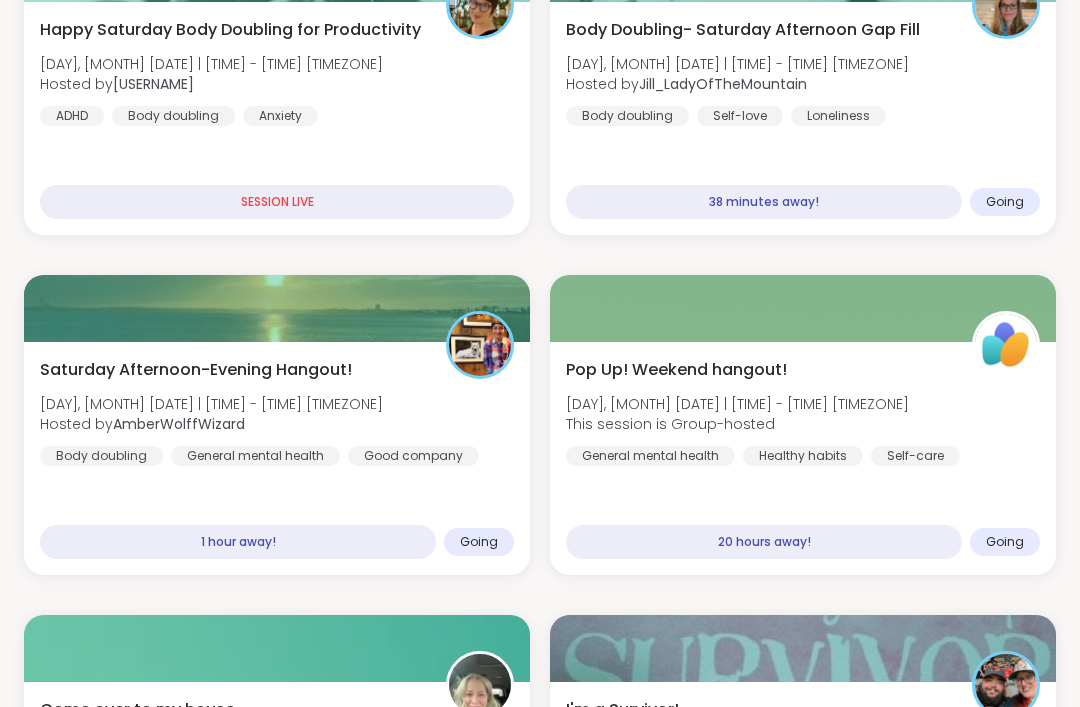 click on "Pop Up! Weekend hangout! Sun, Aug 03 | 9:00AM - 10:00AM CST This session is Group-hosted General mental health Healthy habits Self-care" at bounding box center [803, 412] 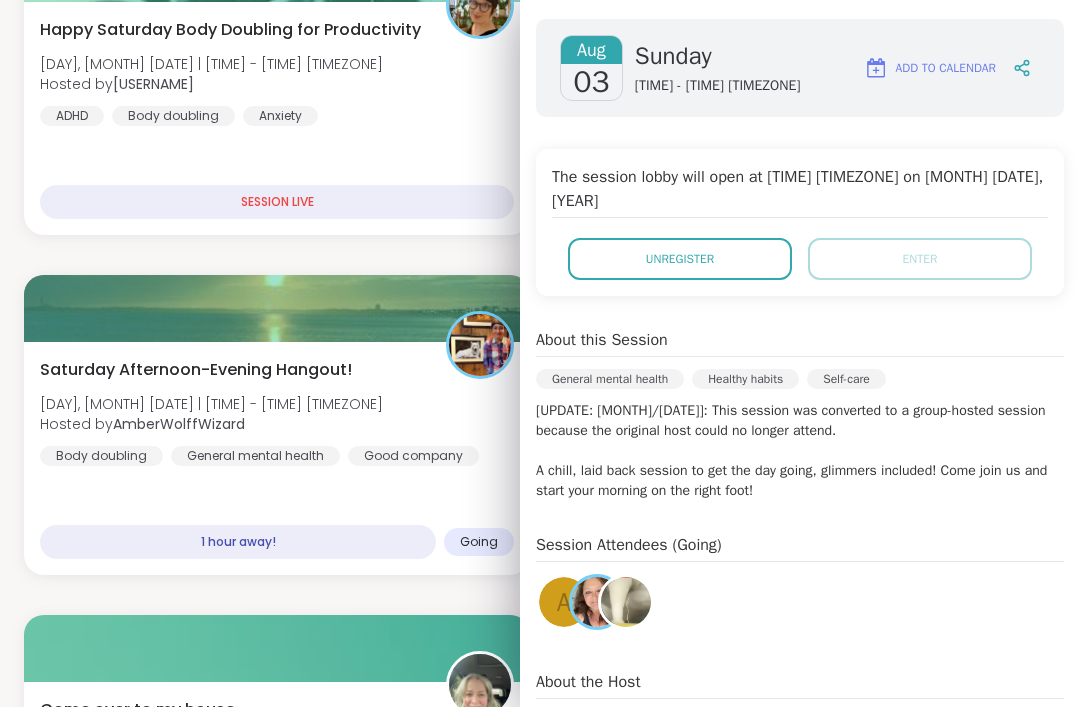 scroll, scrollTop: 275, scrollLeft: 0, axis: vertical 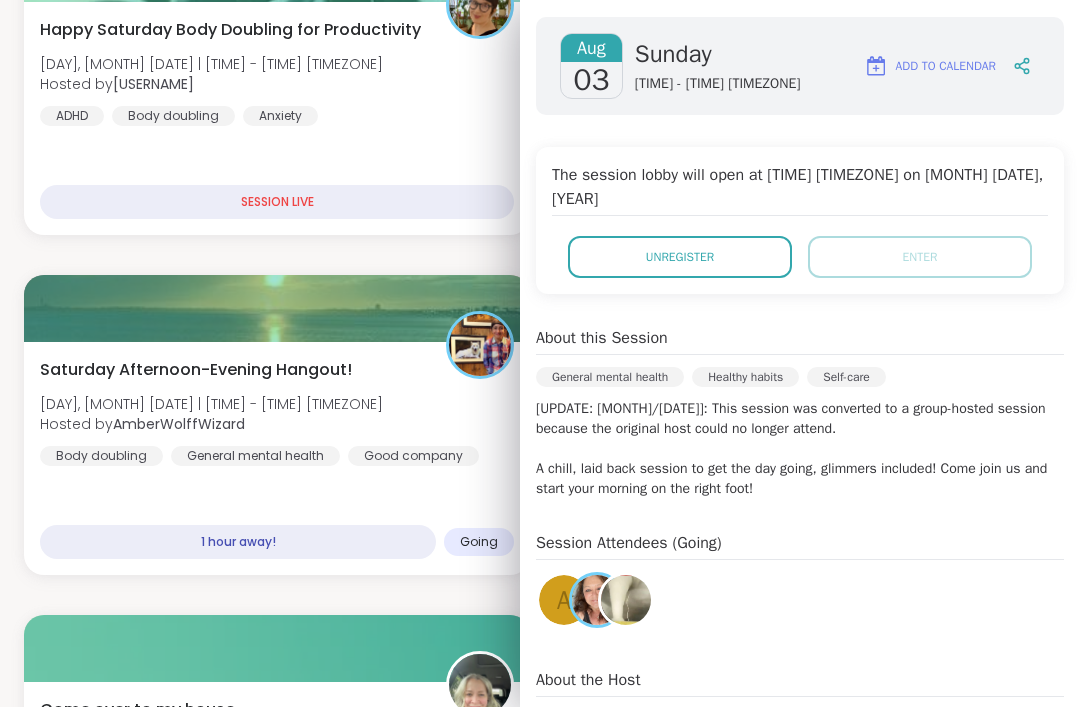click on "Unregister" at bounding box center [680, 257] 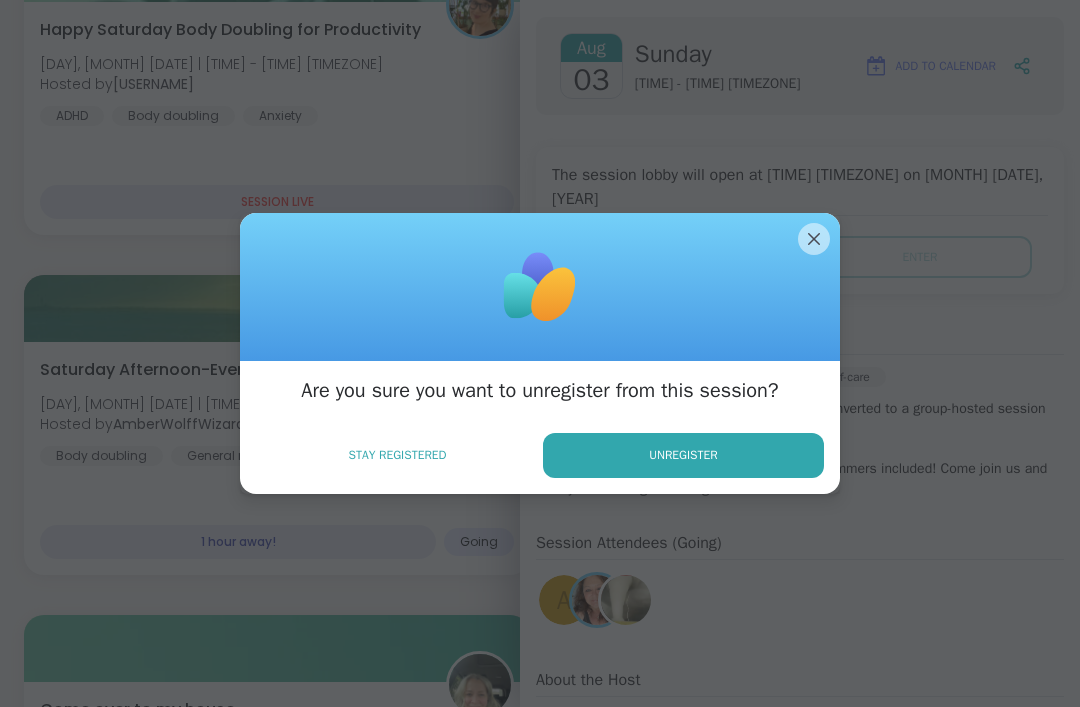 click on "Unregister" at bounding box center [683, 455] 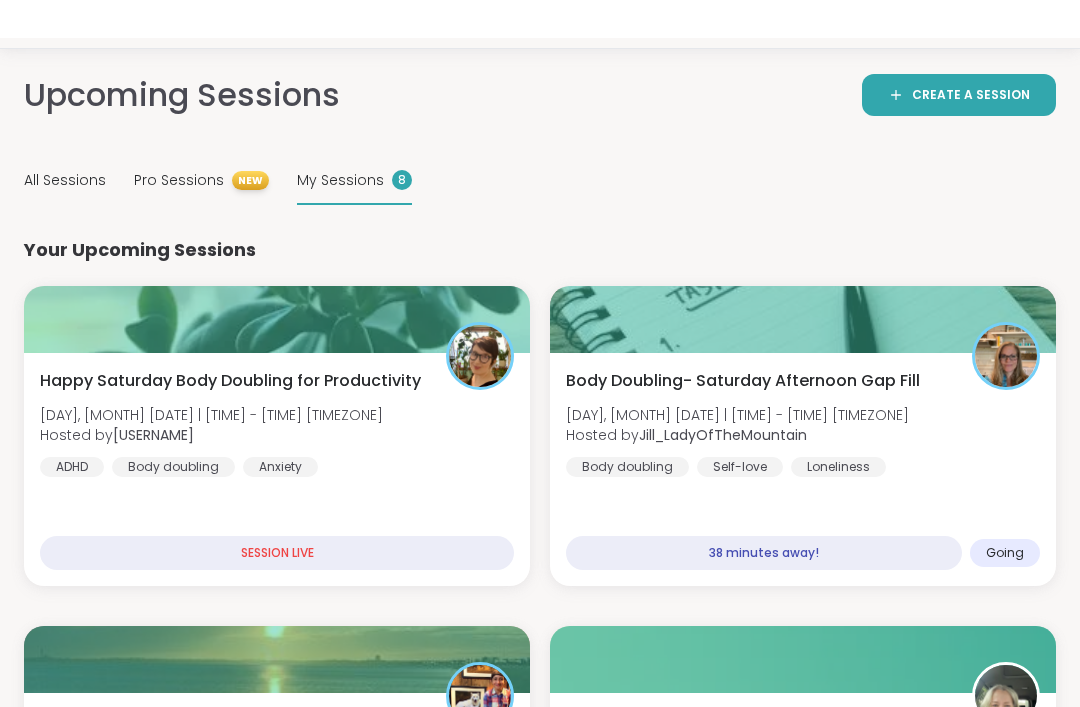 scroll, scrollTop: 0, scrollLeft: 0, axis: both 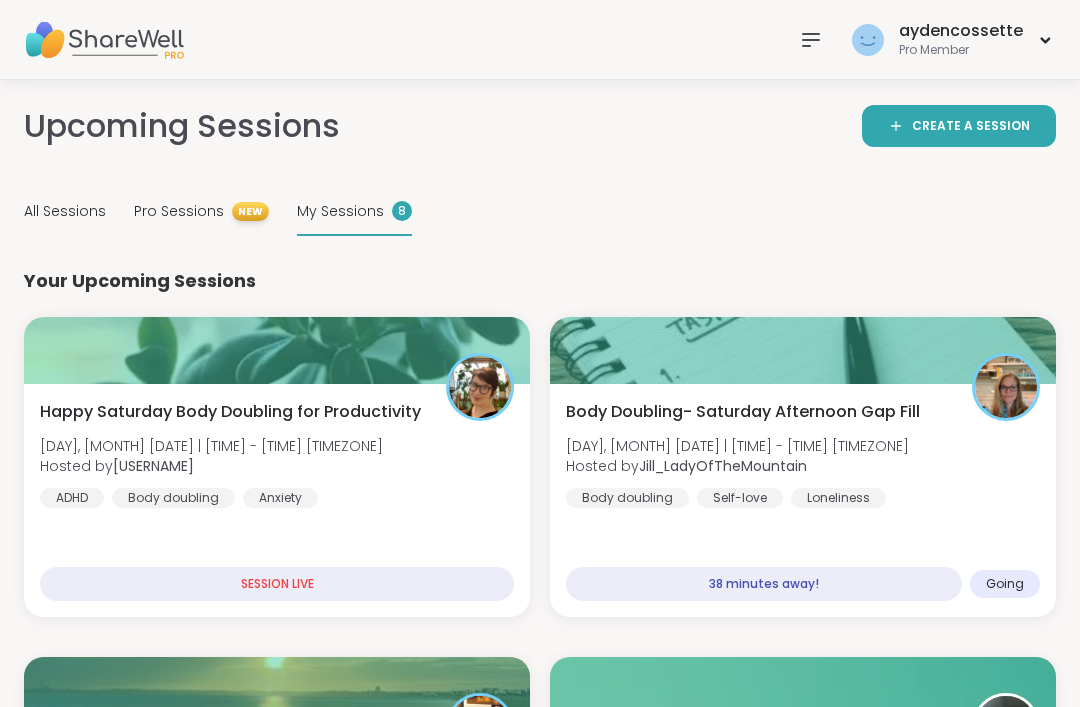 click on "All Sessions" at bounding box center (65, 212) 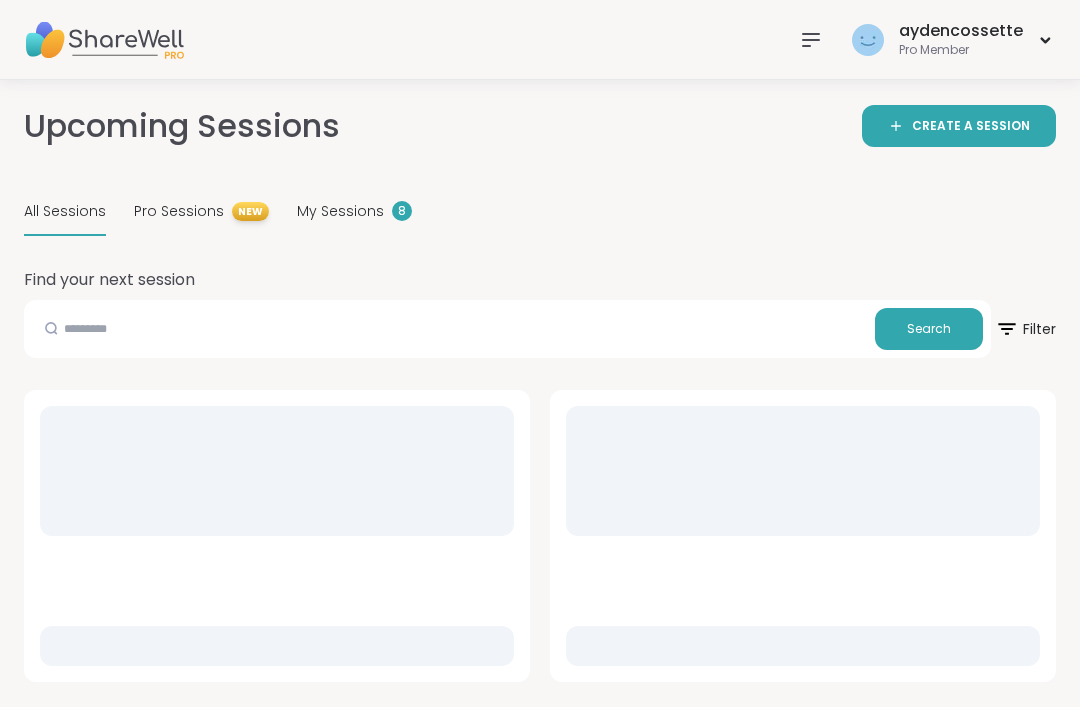 scroll, scrollTop: 0, scrollLeft: 0, axis: both 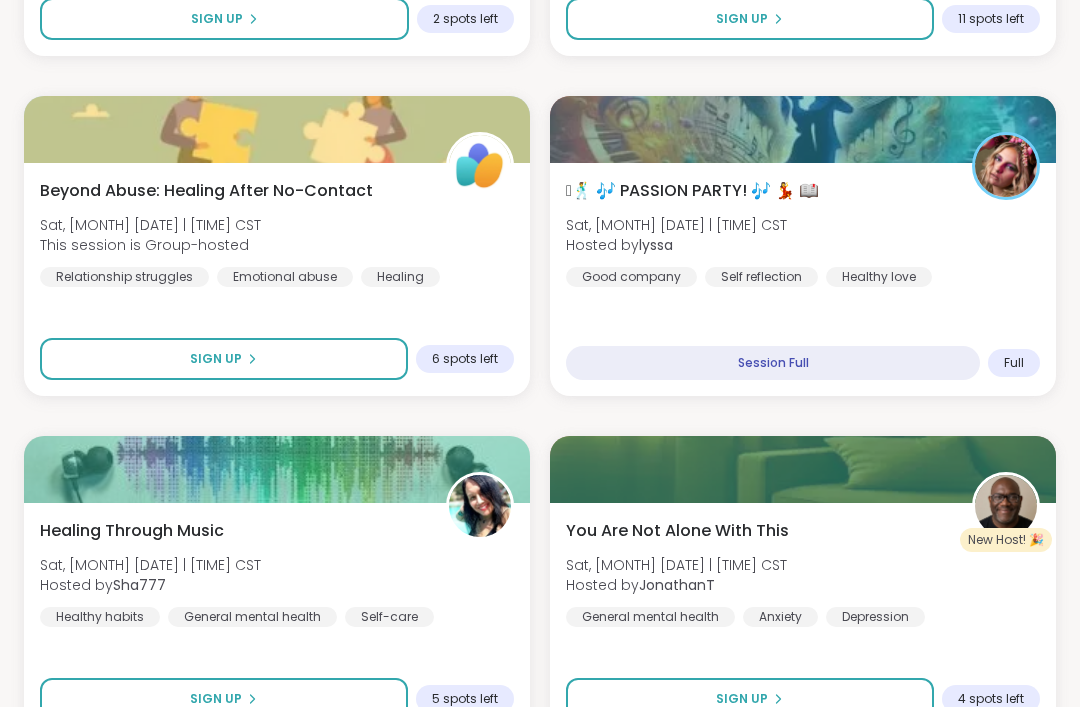 click on "🪩🕺 🎶 PASSION PARTY! 🎶 💃 📖 Sat, [MONTH] [DATE] | [TIME] CST Hosted by [USERNAME] Good company Self reflection Healthy love" at bounding box center [803, 233] 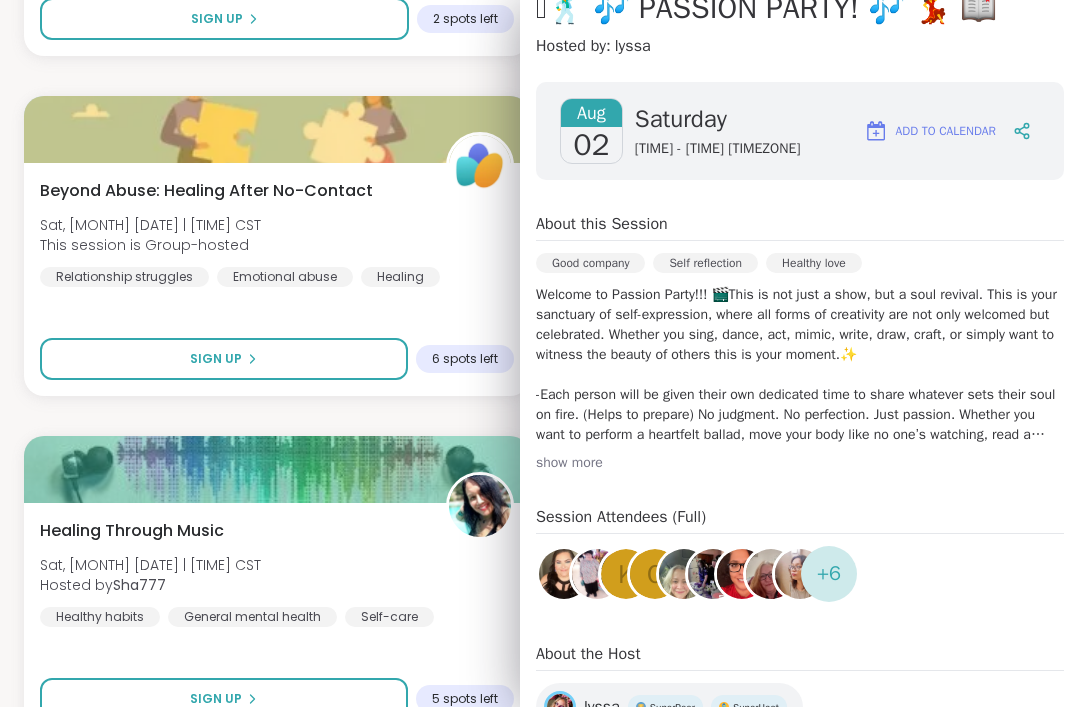 scroll, scrollTop: 156, scrollLeft: 0, axis: vertical 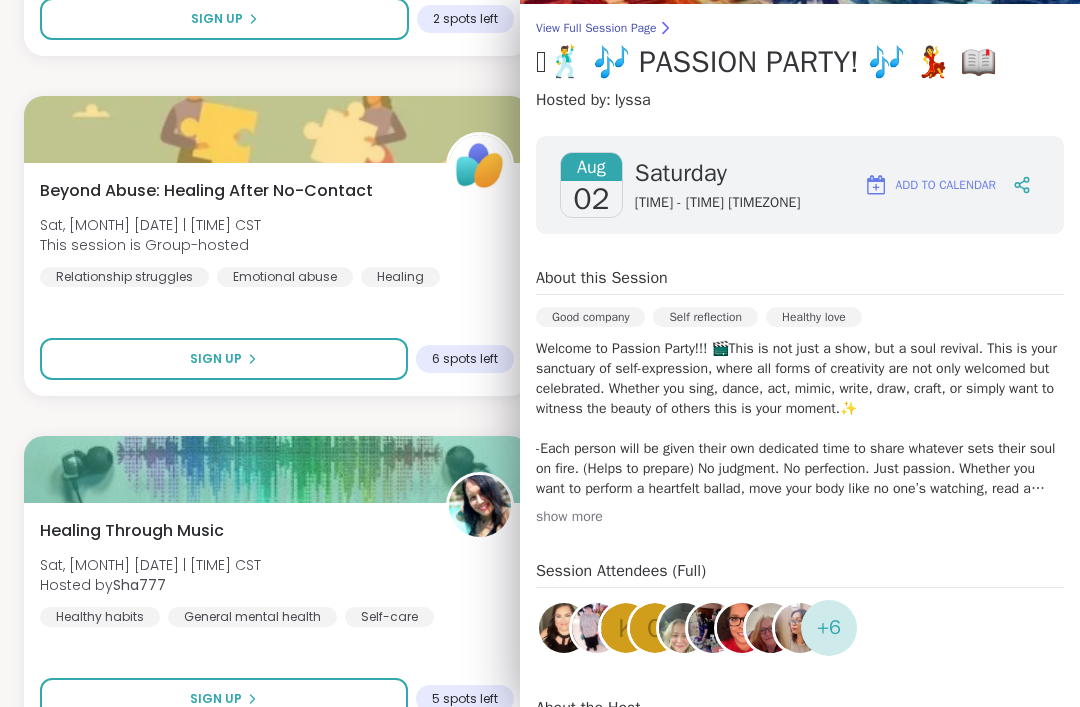 click on "View Full Session Page  🪩🕺 🎶 PASSION PARTY! 🎶 💃 📖 Hosted by:   [NAME] [DATE] [DAY] [TIME] - [TIME] [TIMEZONE] Add to Calendar About this Session Good company Self reflection Healthy love show more Session Attendees   (Full) K C + 6 About the Host [NAME] SuperPeer SuperHost show more" at bounding box center [800, 392] 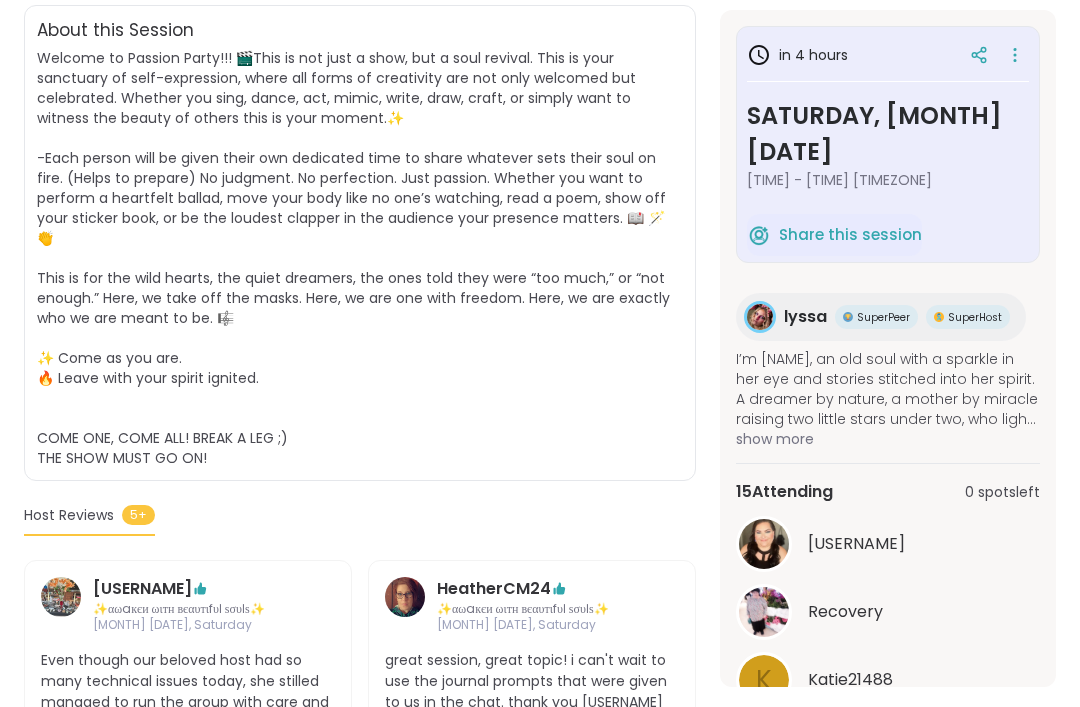 scroll, scrollTop: 576, scrollLeft: 0, axis: vertical 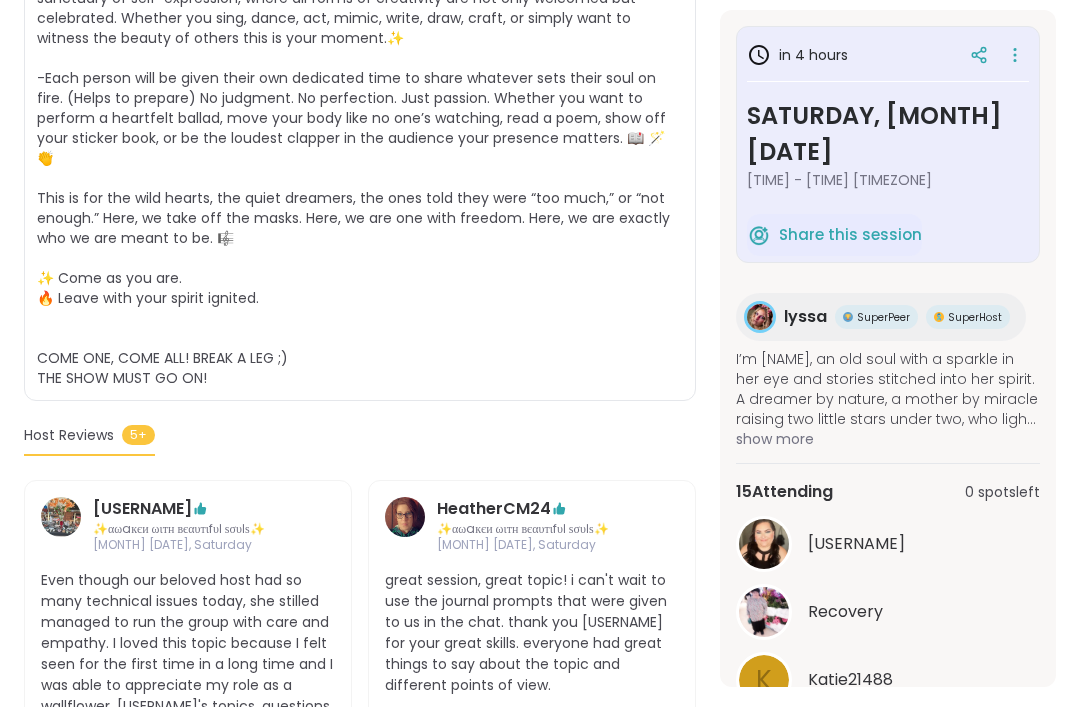 click on "See All" at bounding box center [888, 730] 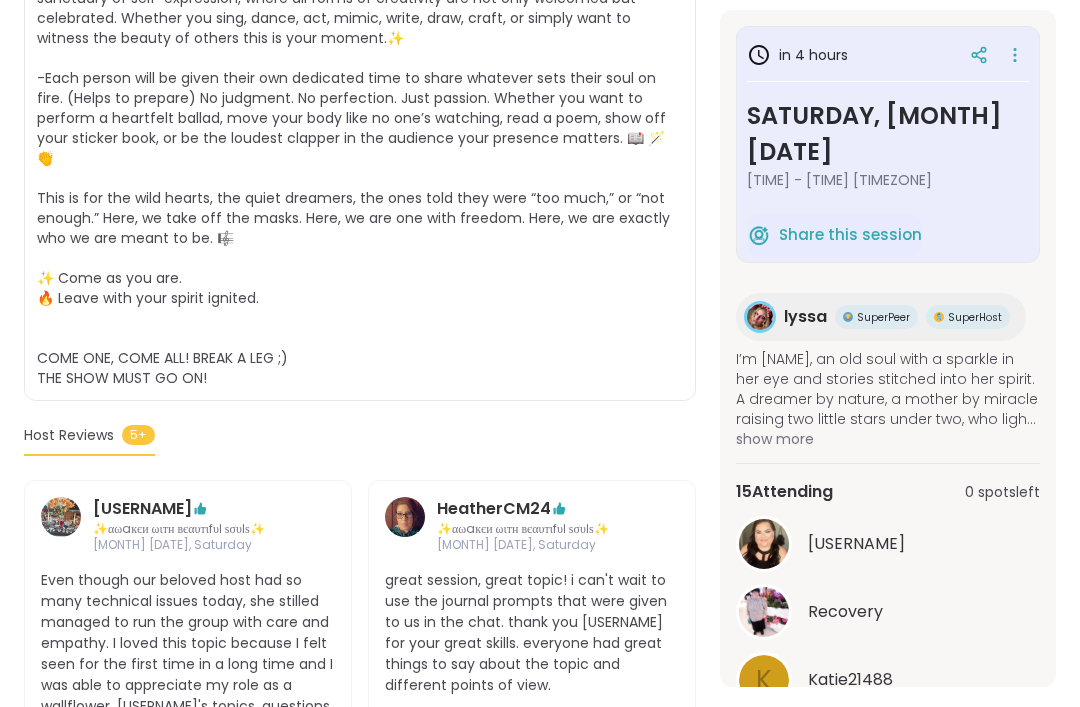 scroll, scrollTop: 0, scrollLeft: 0, axis: both 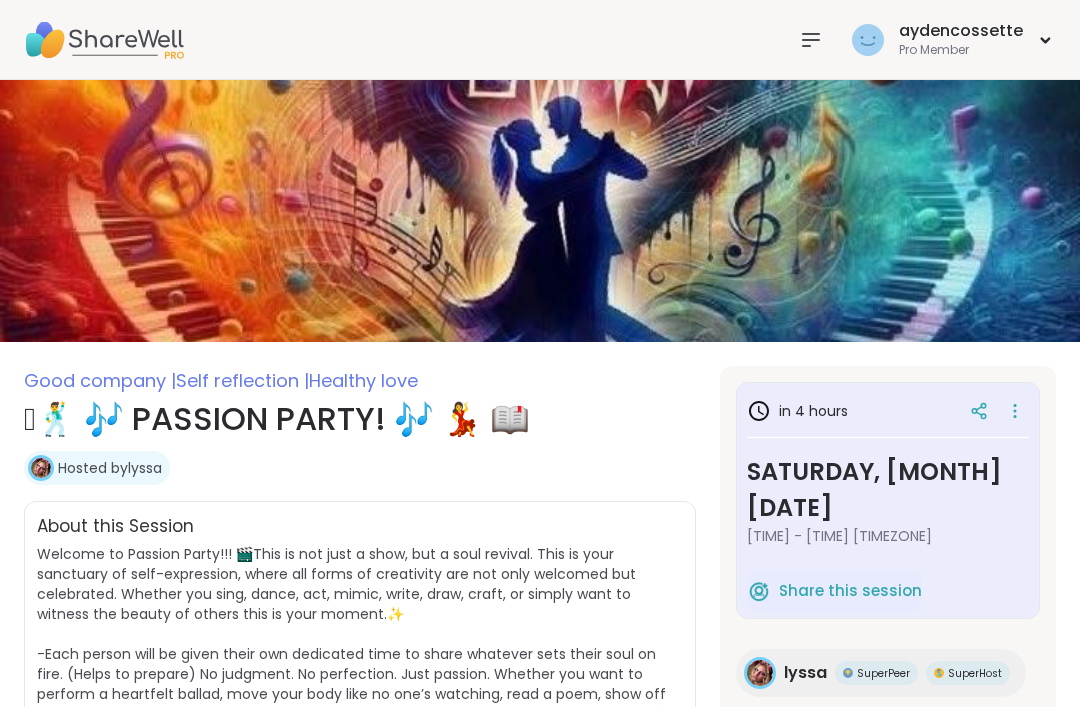 click 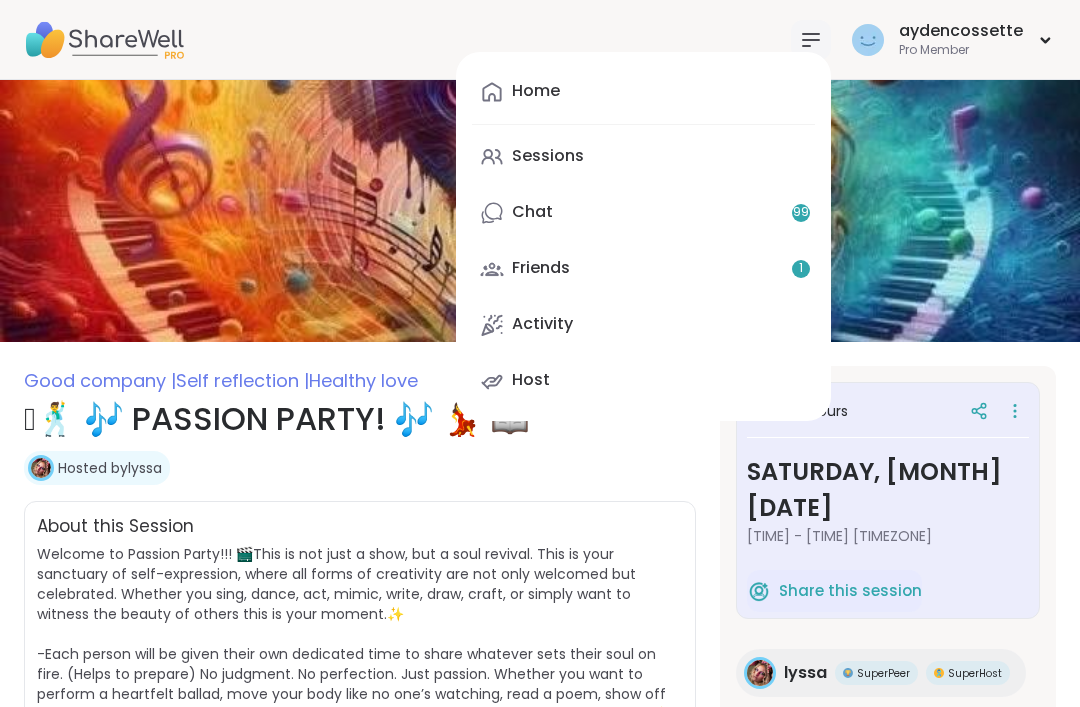click on "Friends 1" at bounding box center (643, 269) 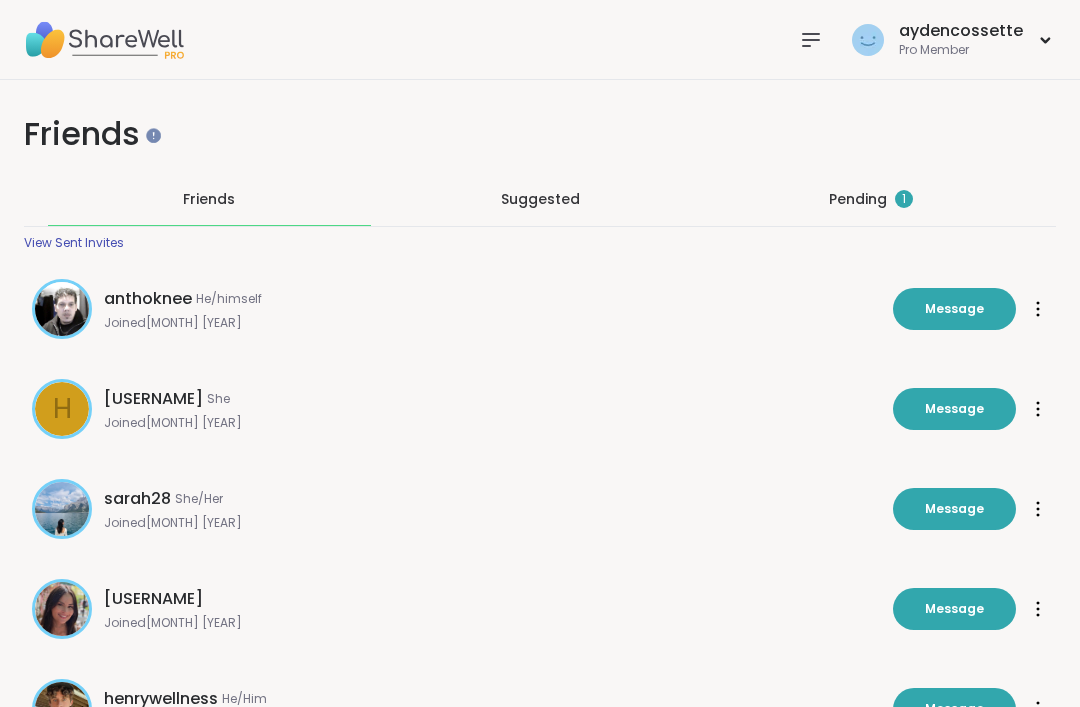 scroll, scrollTop: 0, scrollLeft: 0, axis: both 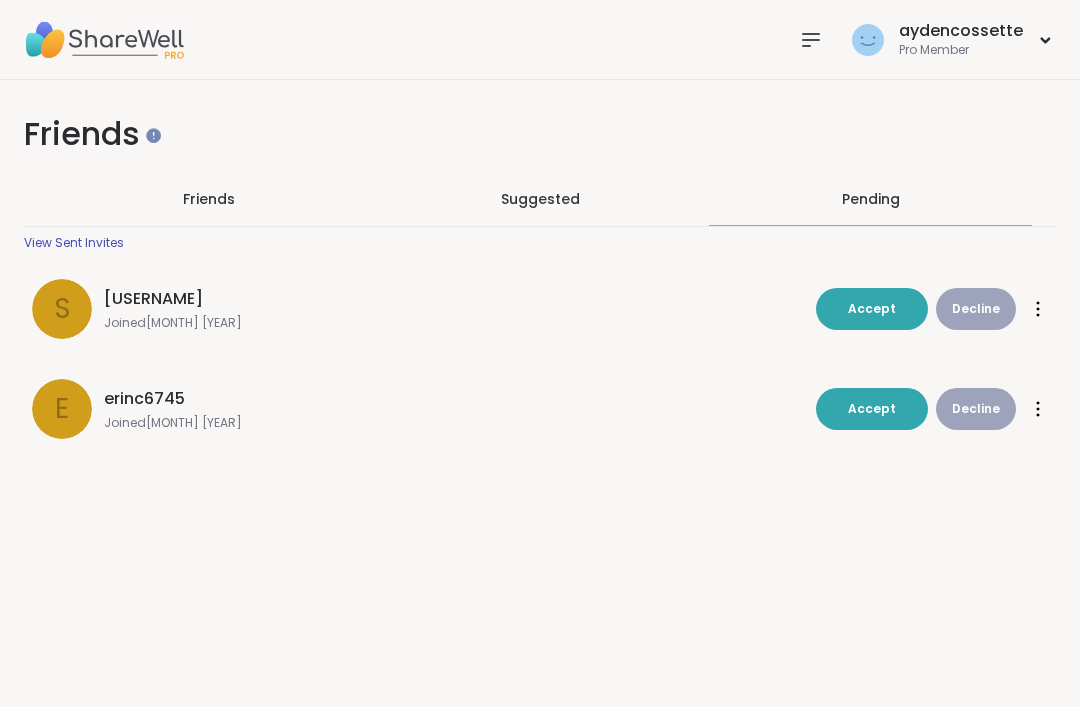 click on "Friends" at bounding box center [209, 199] 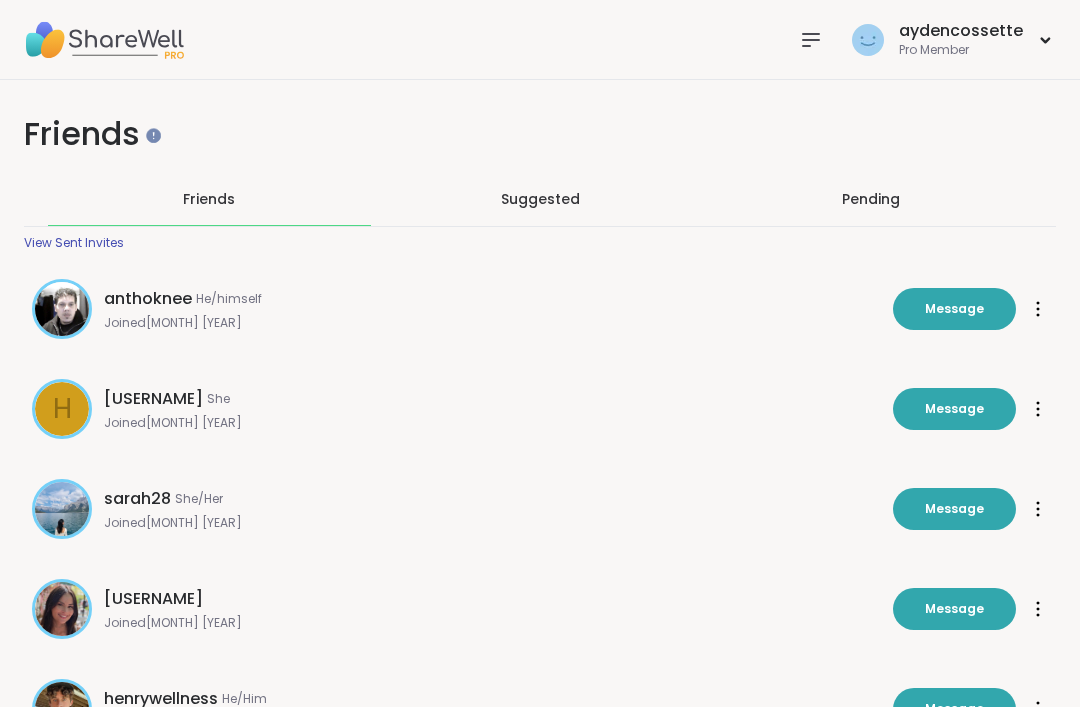 click 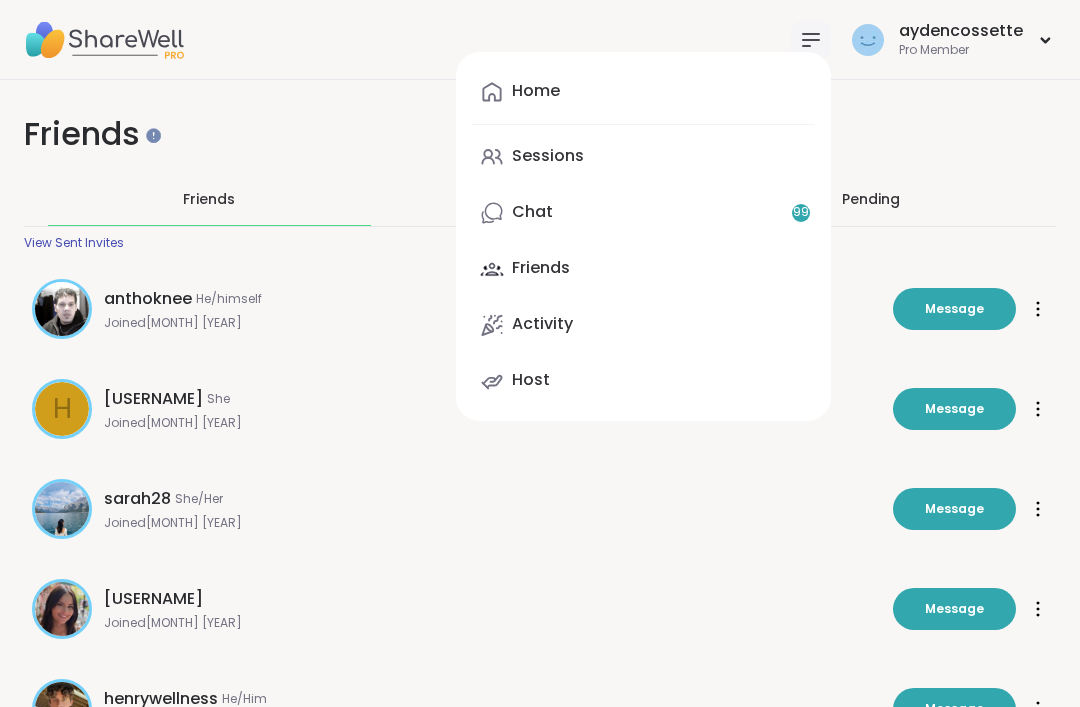 scroll, scrollTop: 0, scrollLeft: 0, axis: both 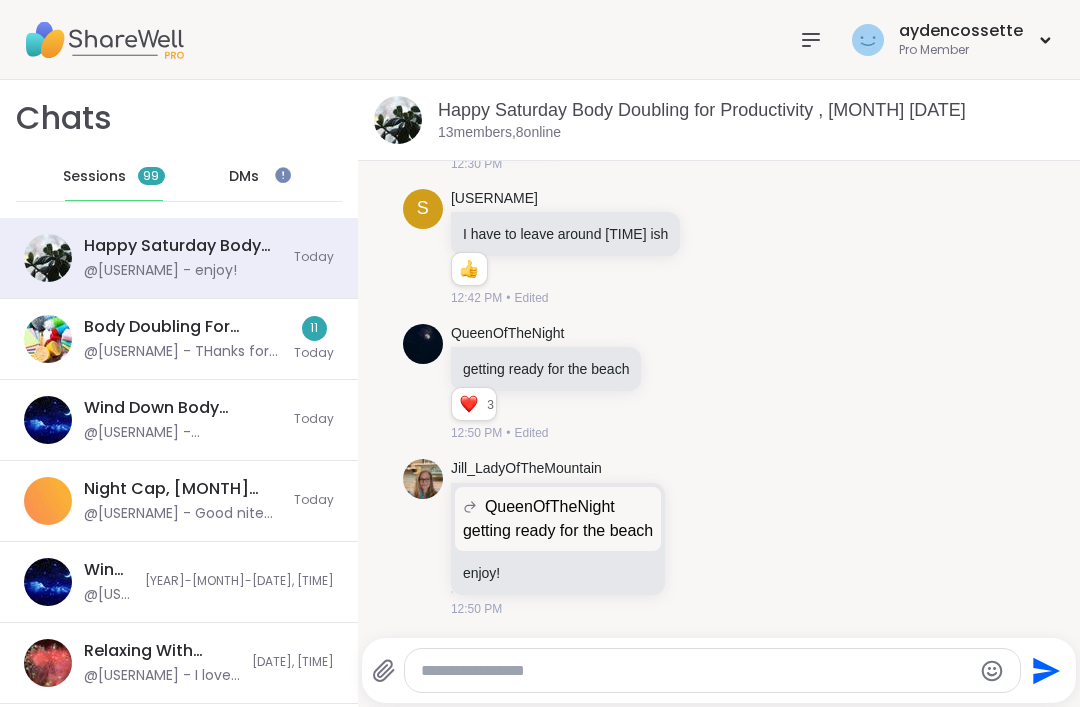 click on "aydencossette Pro Member" at bounding box center [540, 40] 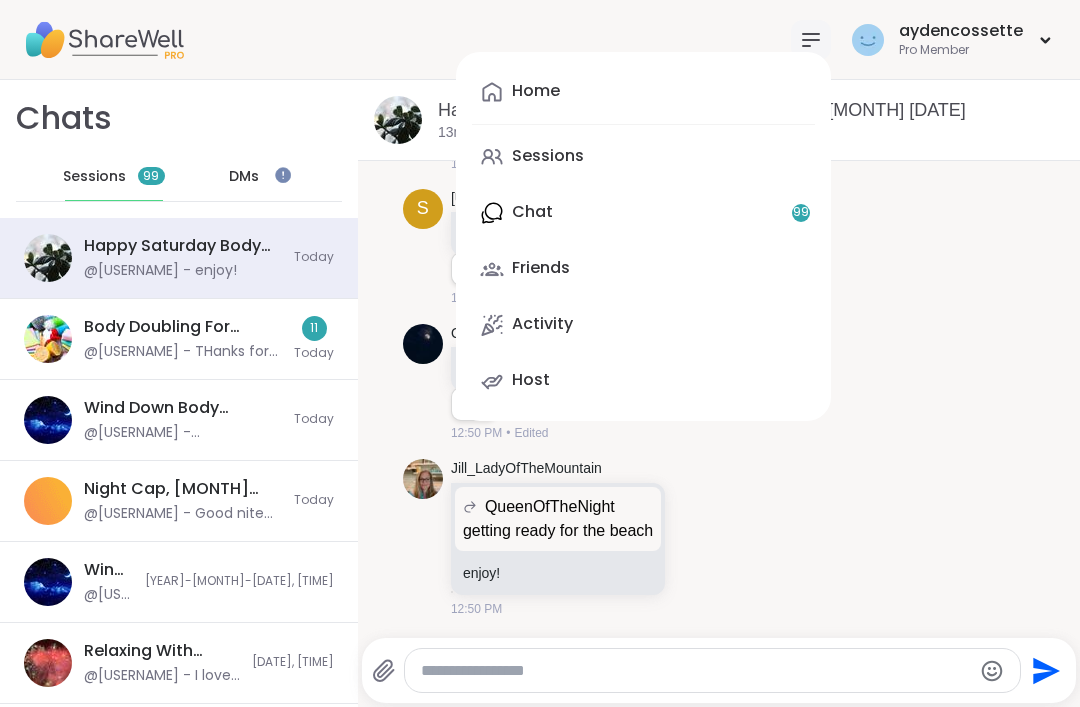 click on "Home" at bounding box center [643, 92] 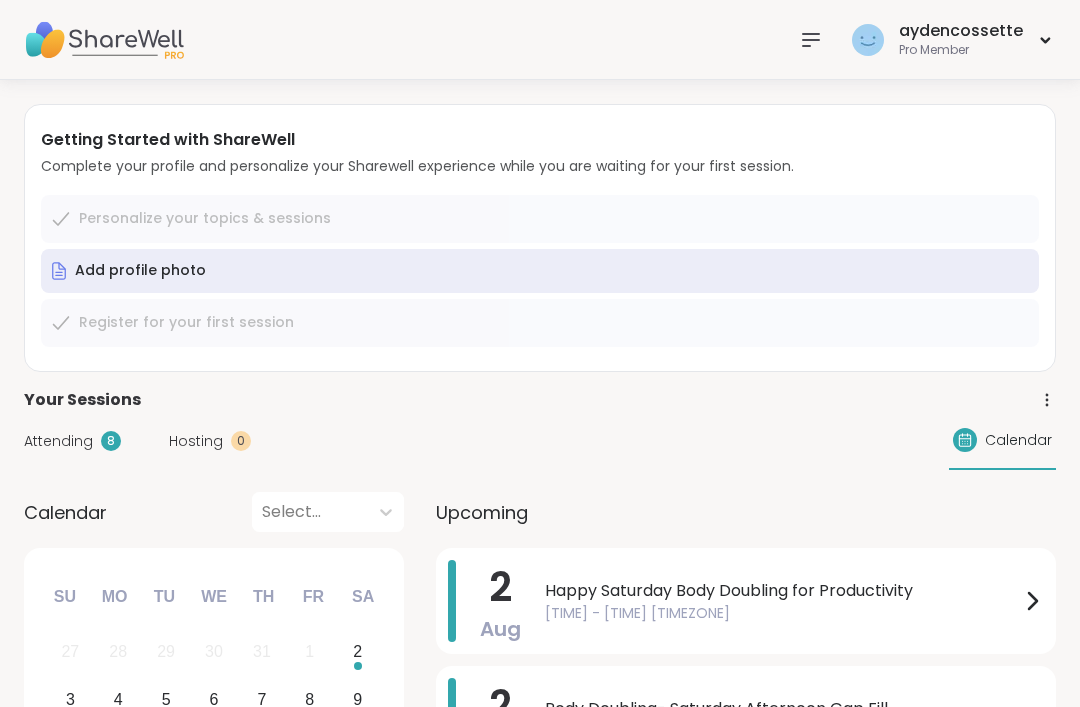 click 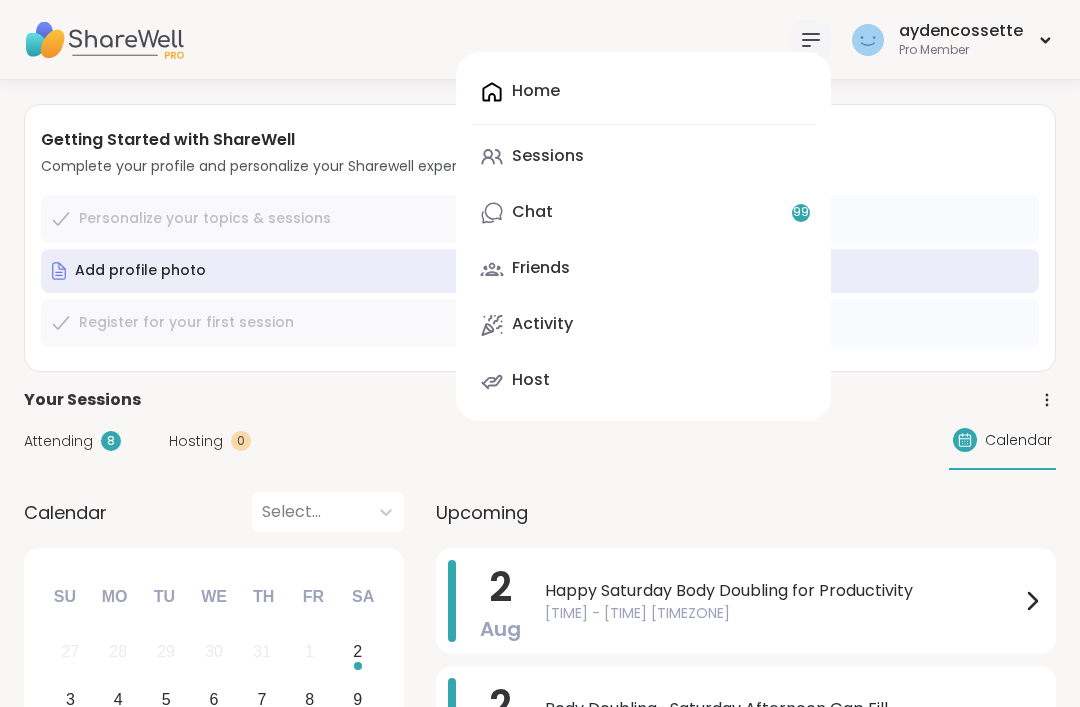 click on "Sessions" at bounding box center [643, 157] 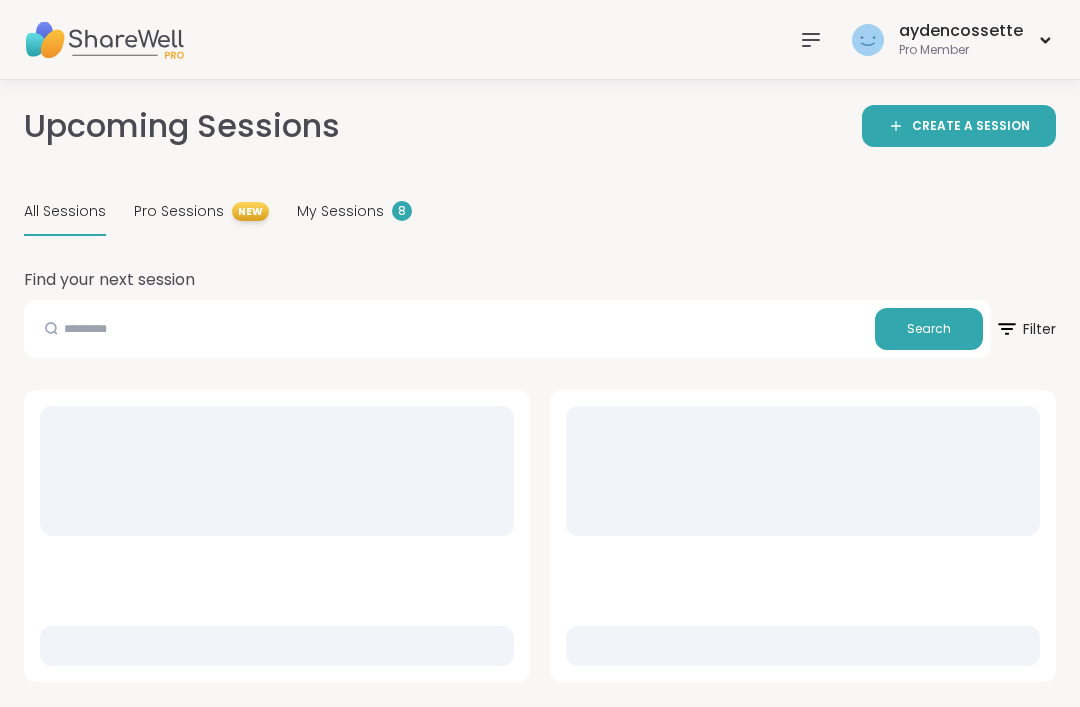 scroll, scrollTop: 0, scrollLeft: 0, axis: both 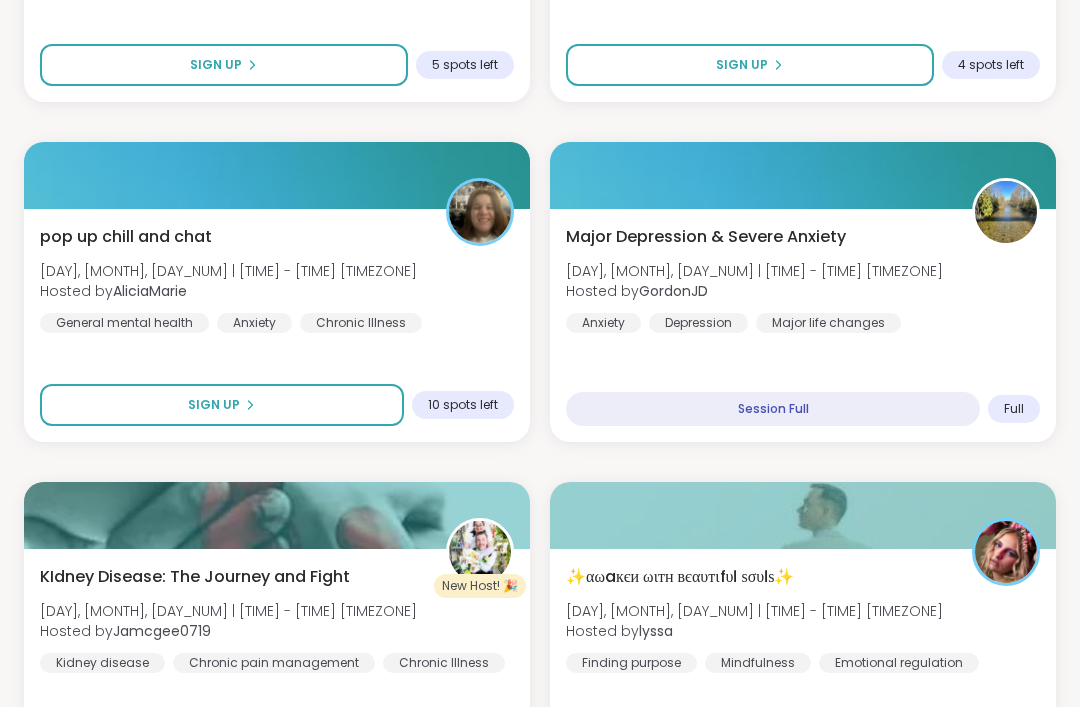 click on "Major Depression & Severe Anxiety  Sat, Aug 02 | 6:00PM - 7:00PM CST Hosted by  GordonJD Anxiety Depression Major life changes" at bounding box center (803, 279) 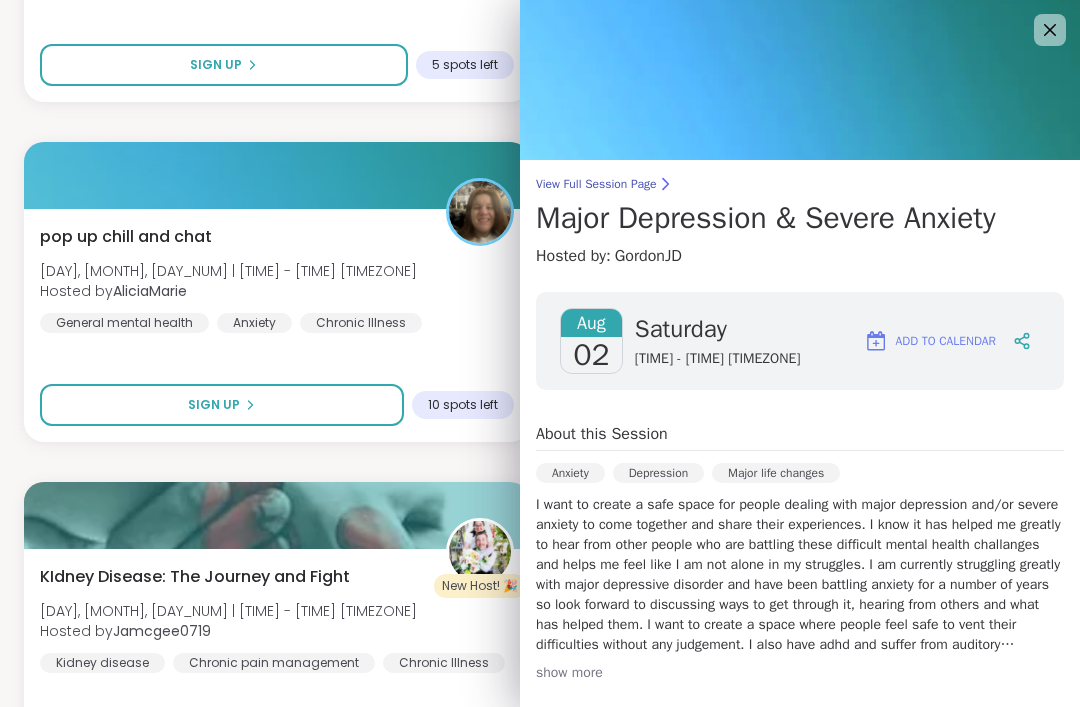 scroll, scrollTop: 0, scrollLeft: 0, axis: both 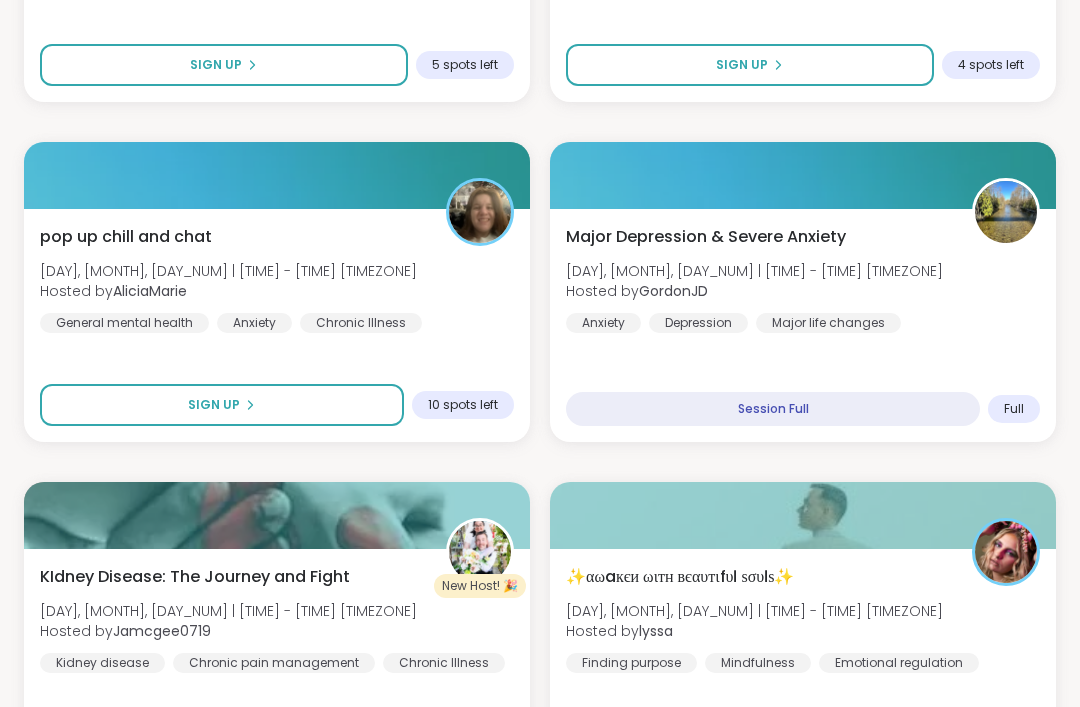 click on "You Are Not Alone With This Sat, Aug 02 | 5:30PM - 7:00PM CST Hosted by  JonathanT General mental health Anxiety Depression Sign Up 4 spots left" at bounding box center [803, -15] 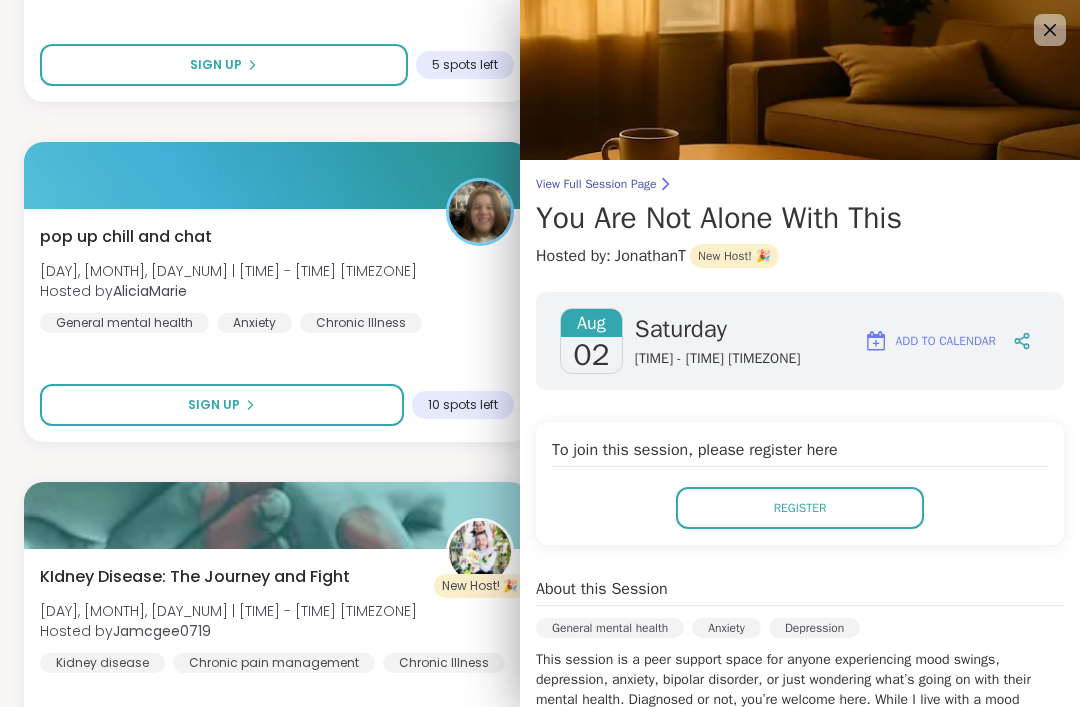 scroll, scrollTop: 0, scrollLeft: 0, axis: both 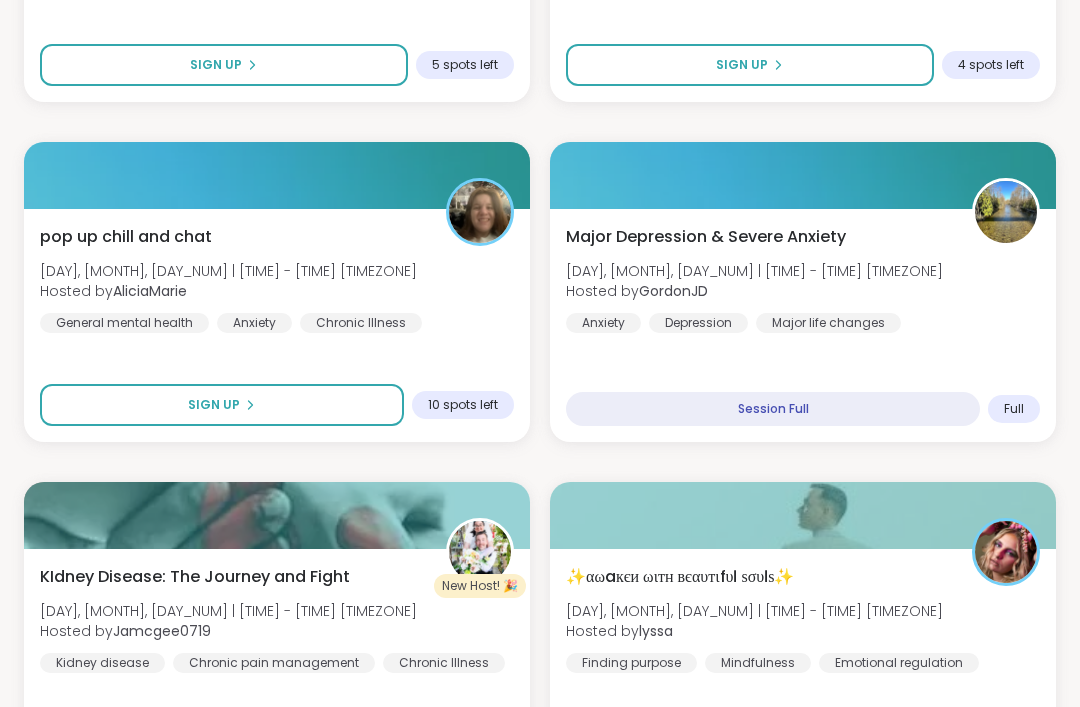 click on "pop up chill and chat  Sat, Aug 02 | 6:00PM - 7:00PM CST Hosted by  AliciaMarie General mental health Anxiety Chronic Illness" at bounding box center (277, 279) 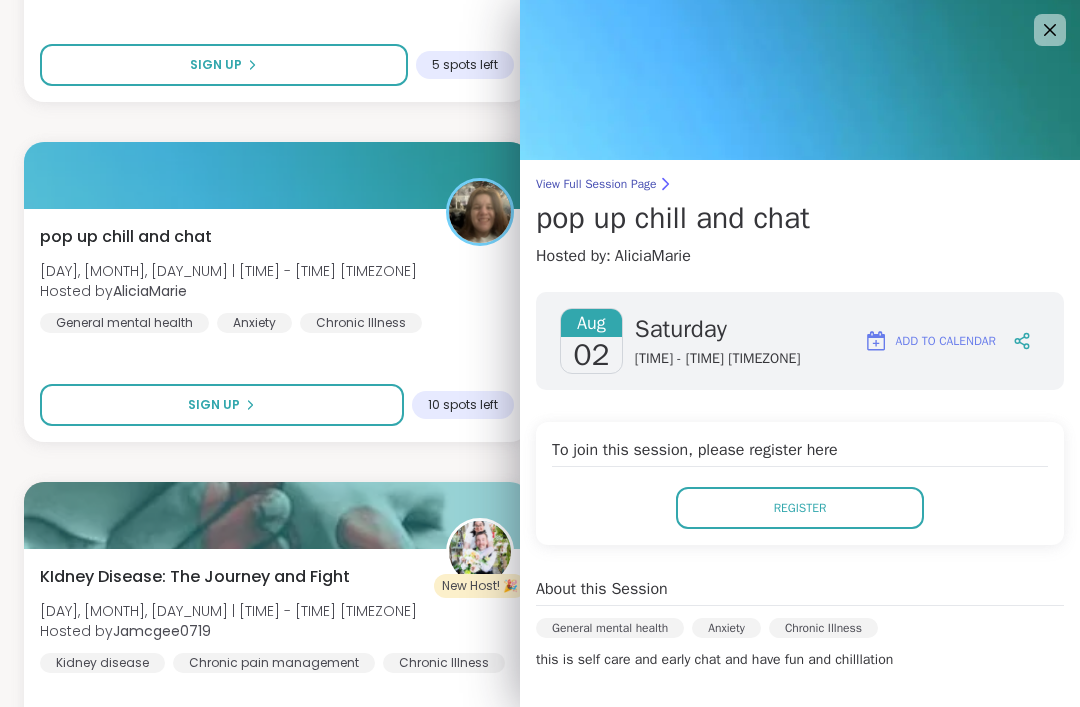 scroll, scrollTop: 0, scrollLeft: 0, axis: both 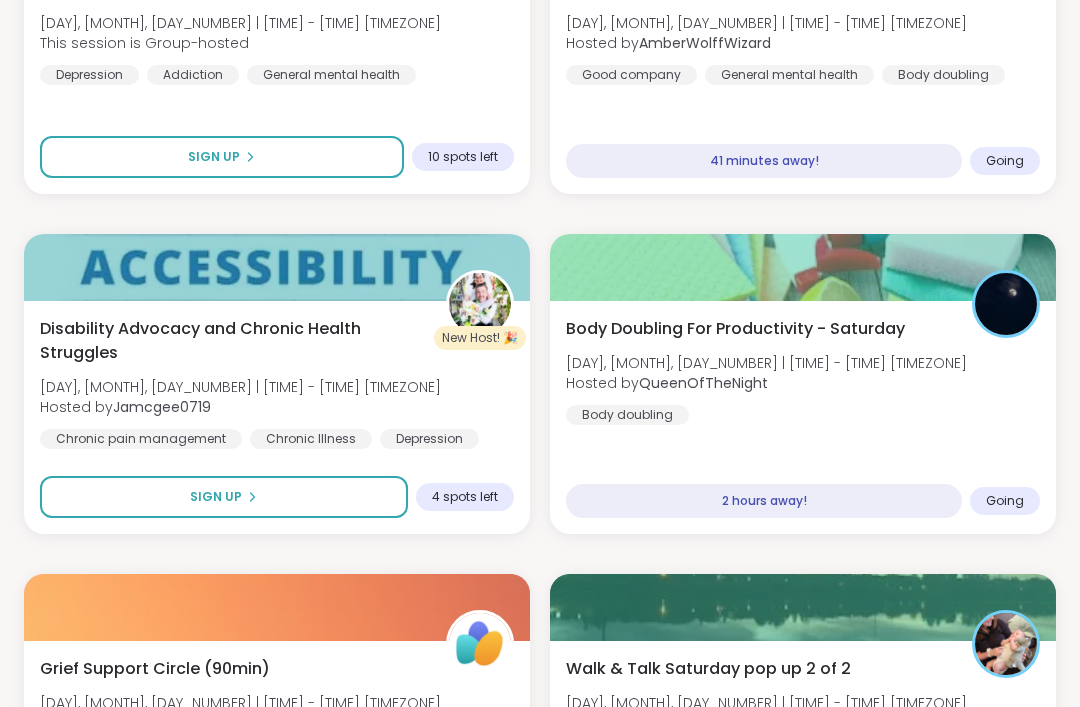click on "Disability Advocacy and Chronic Health Struggles [DAY], [MONTH], [DAY_NUMBER] | [TIME] - [TIME] [TIMEZONE] Hosted by [USERNAME] Chronic pain management Chronic Illness Depression" at bounding box center [277, 383] 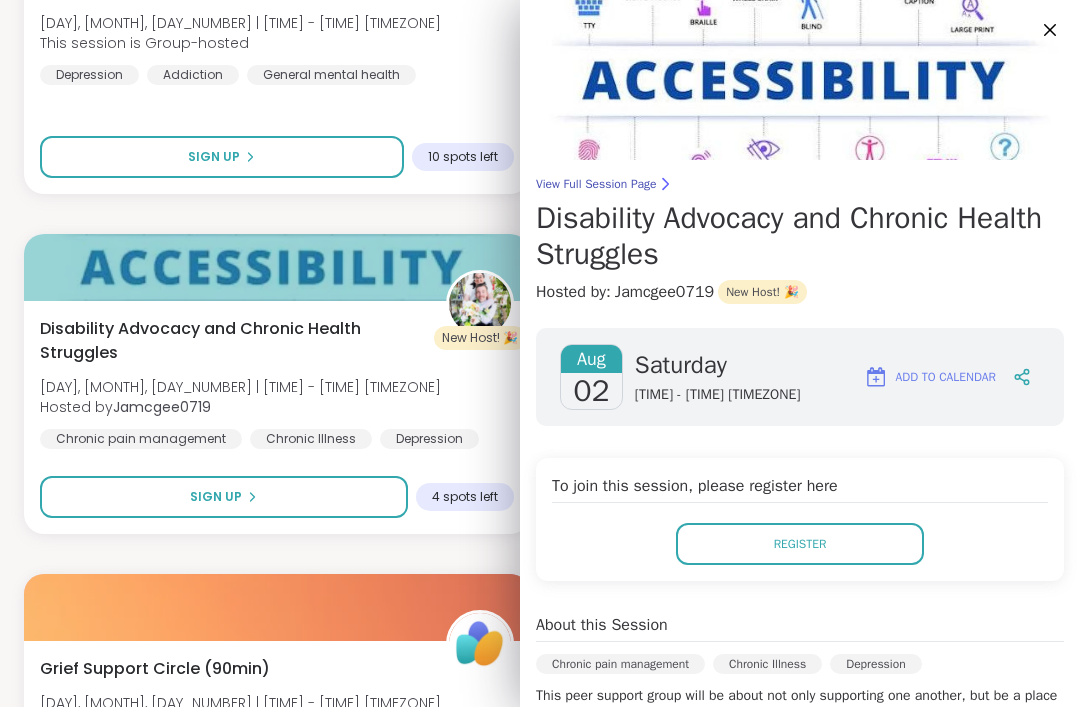 scroll, scrollTop: 0, scrollLeft: 0, axis: both 